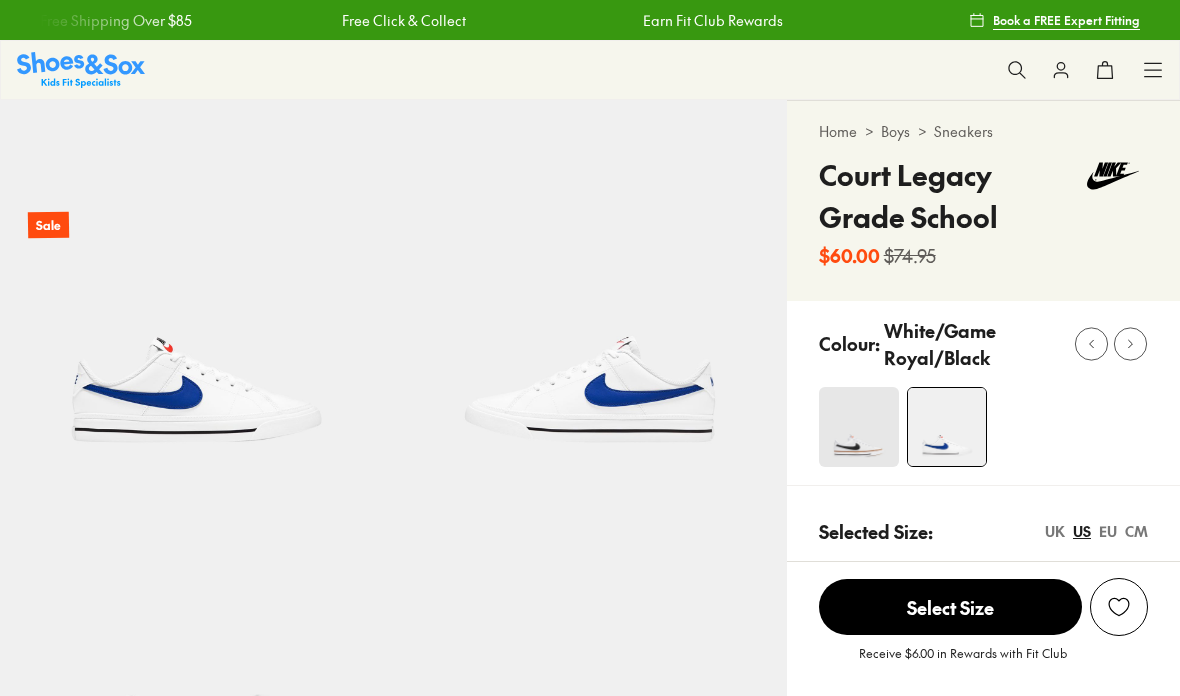 scroll, scrollTop: 0, scrollLeft: 0, axis: both 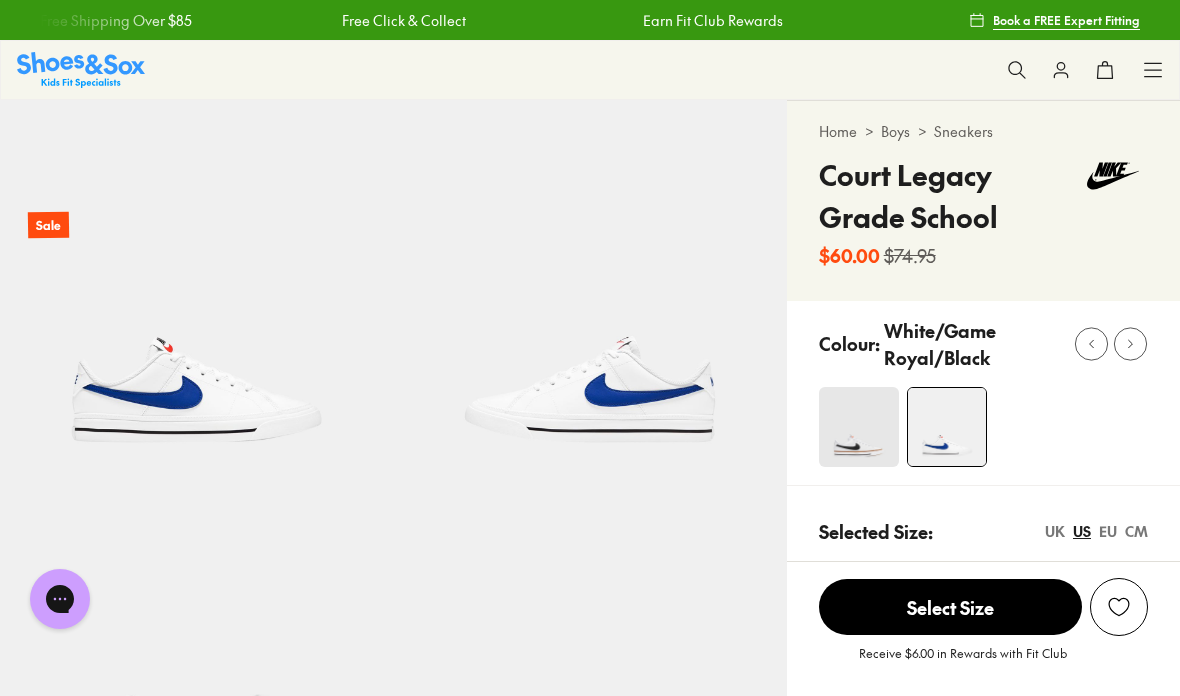 click 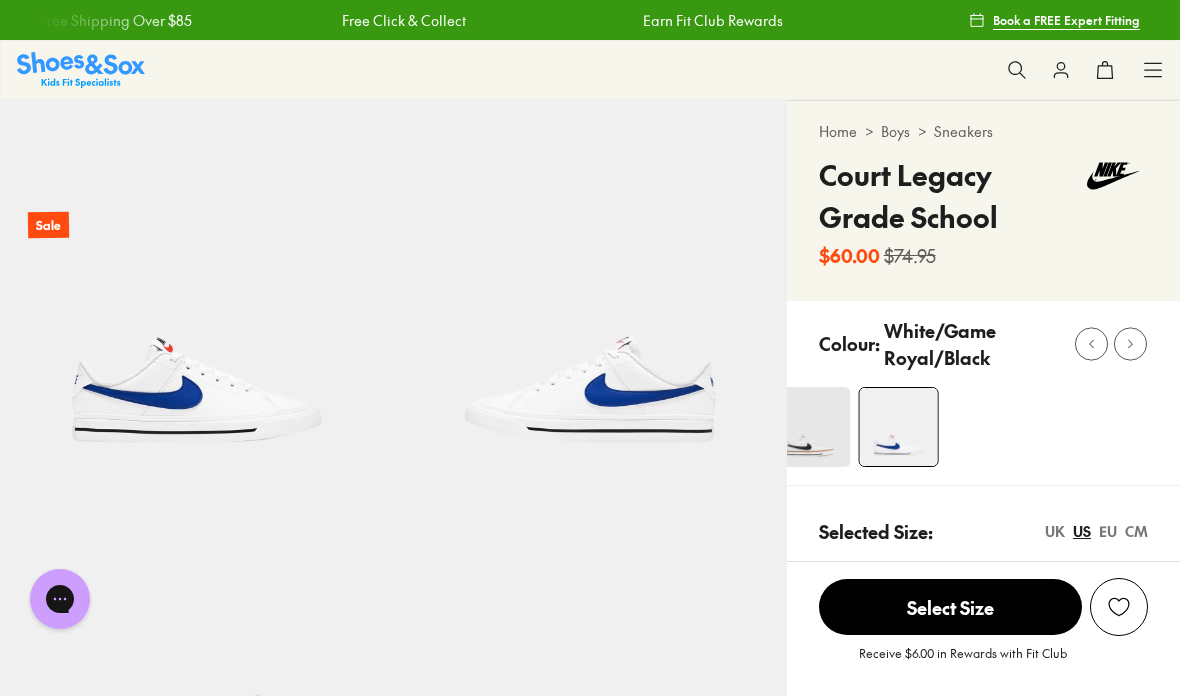 scroll, scrollTop: 0, scrollLeft: 0, axis: both 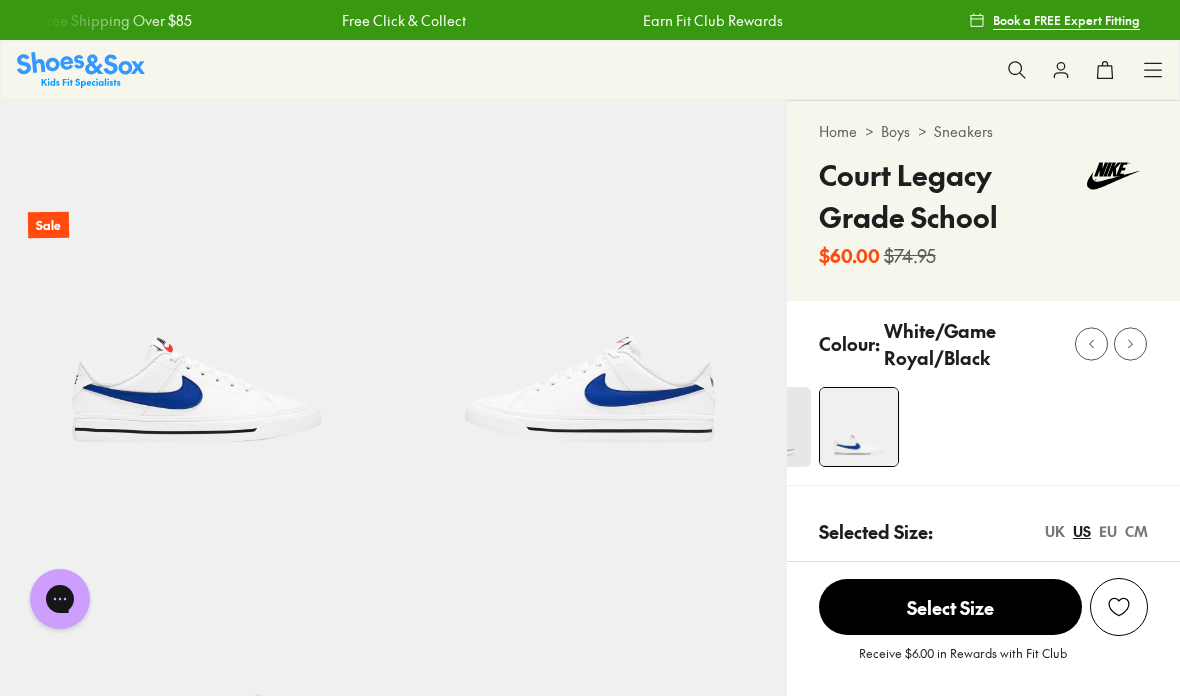 click at bounding box center [1091, 343] 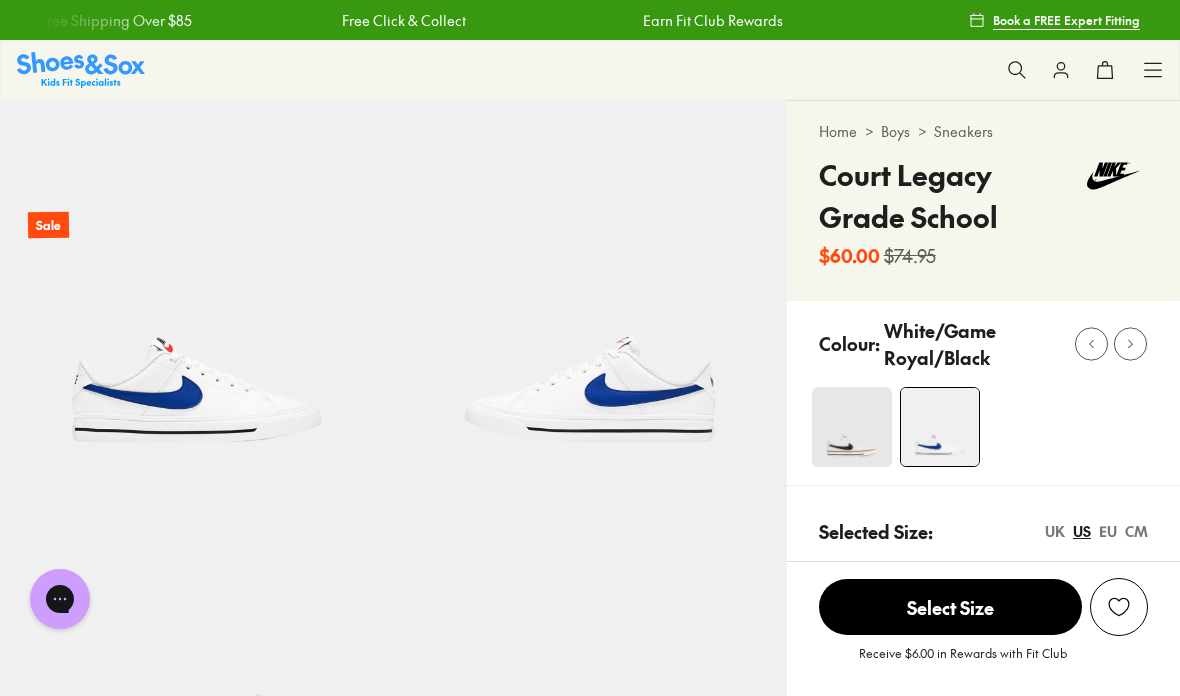 click at bounding box center [852, 427] 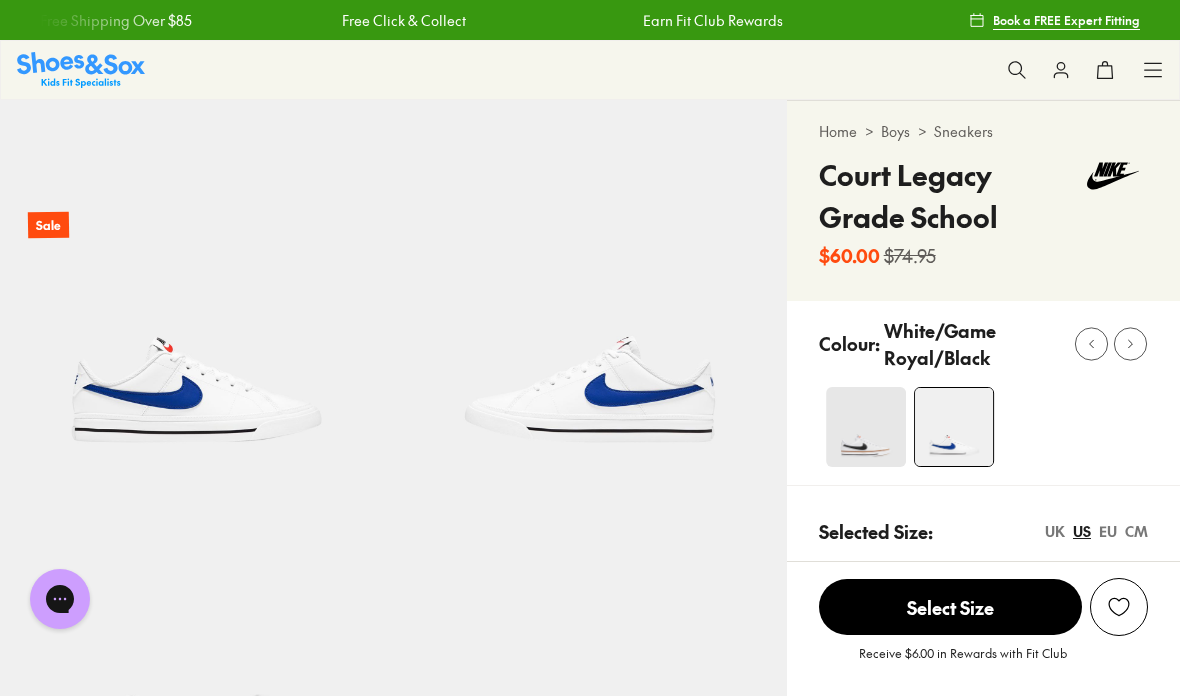 scroll, scrollTop: 0, scrollLeft: 0, axis: both 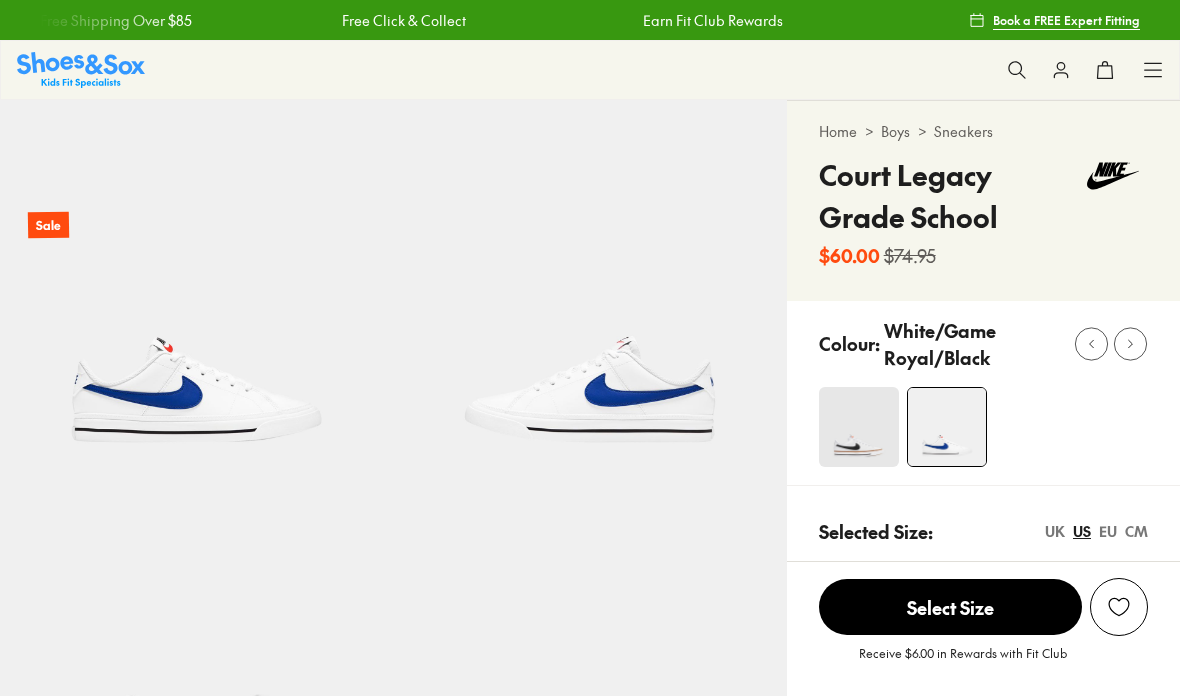 select on "*" 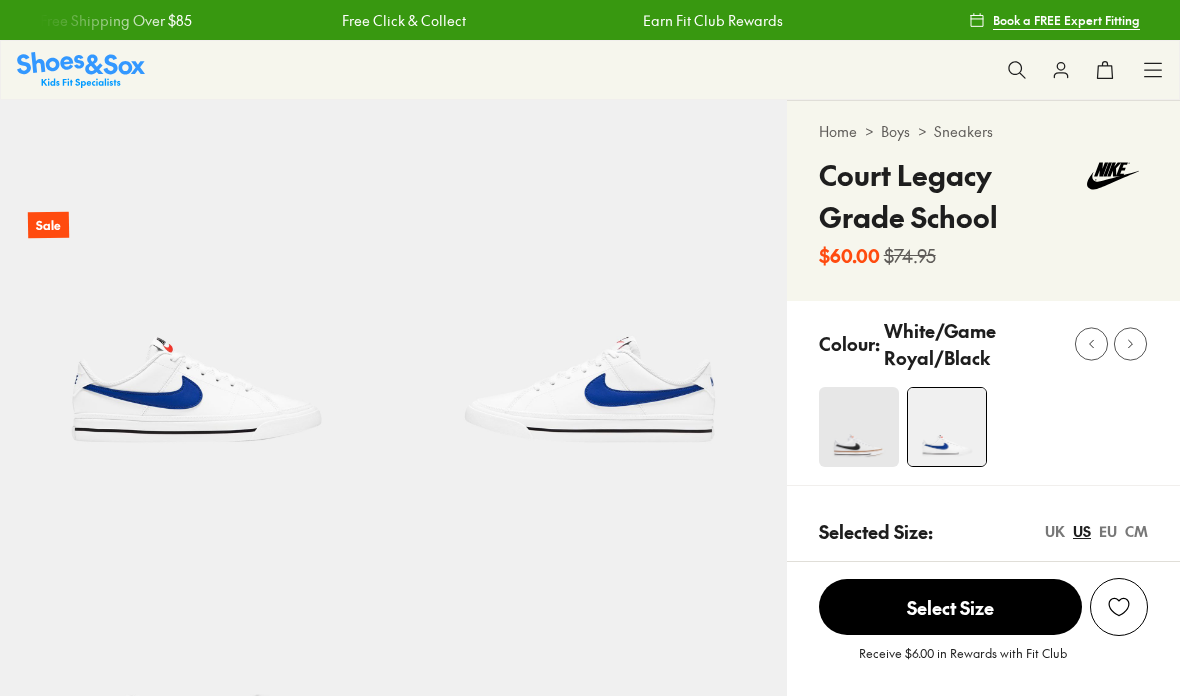 scroll, scrollTop: 0, scrollLeft: 0, axis: both 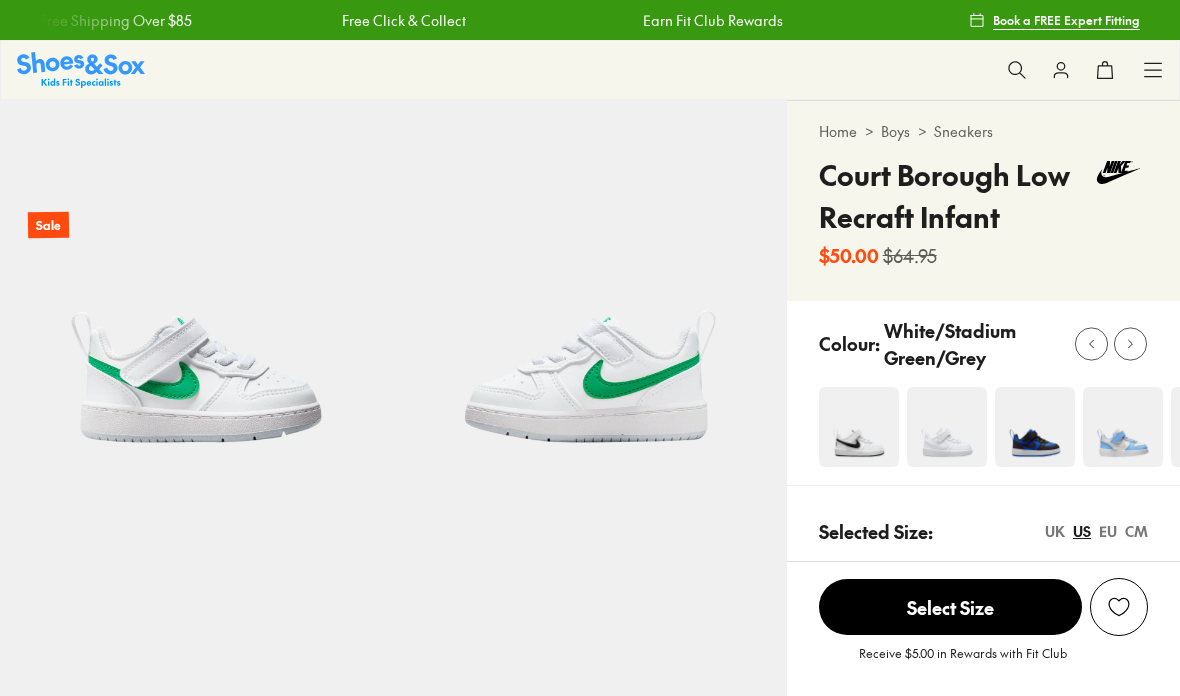 select on "*" 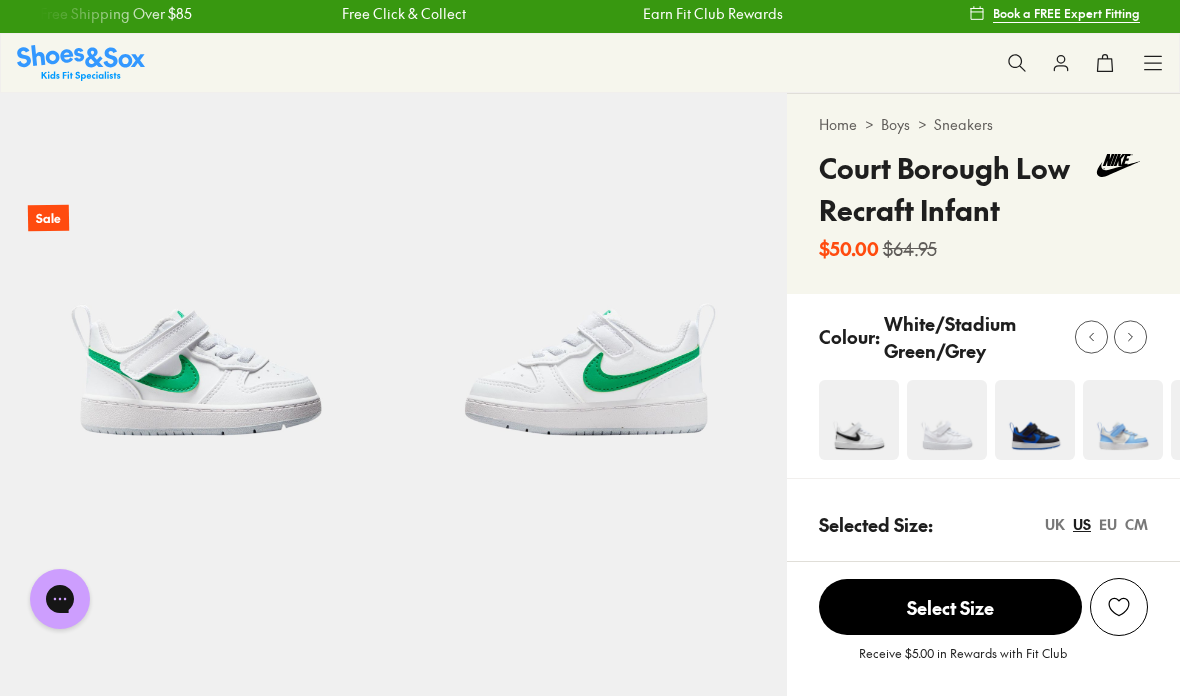 scroll, scrollTop: 0, scrollLeft: 0, axis: both 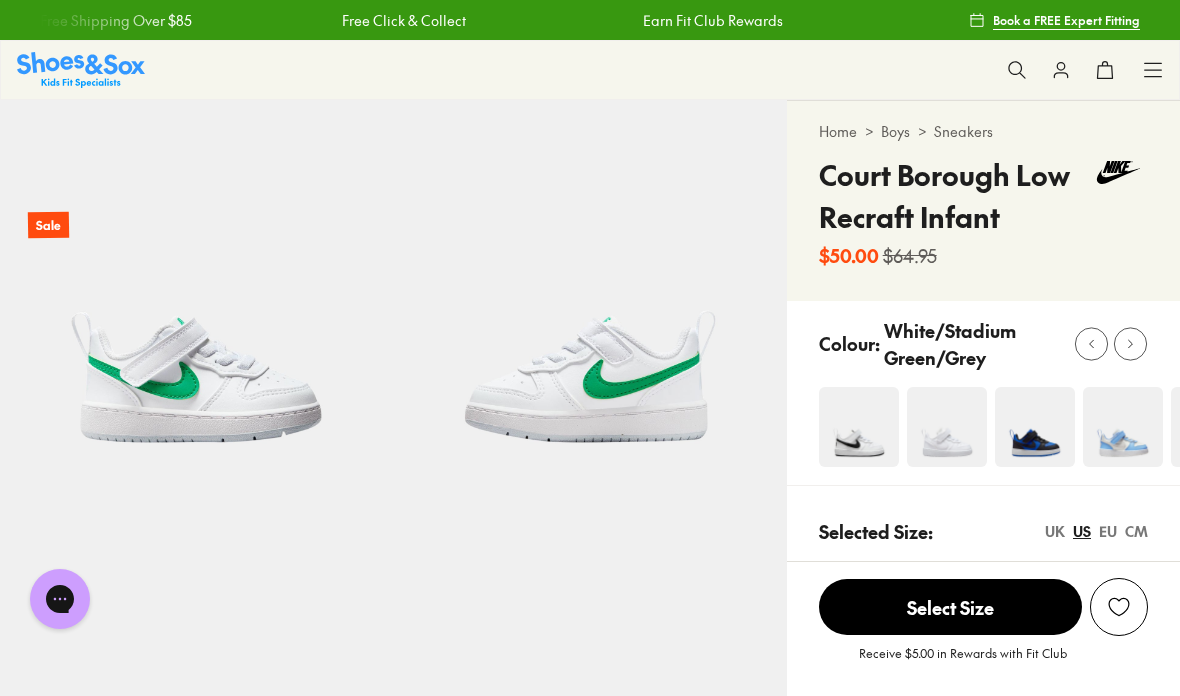 click 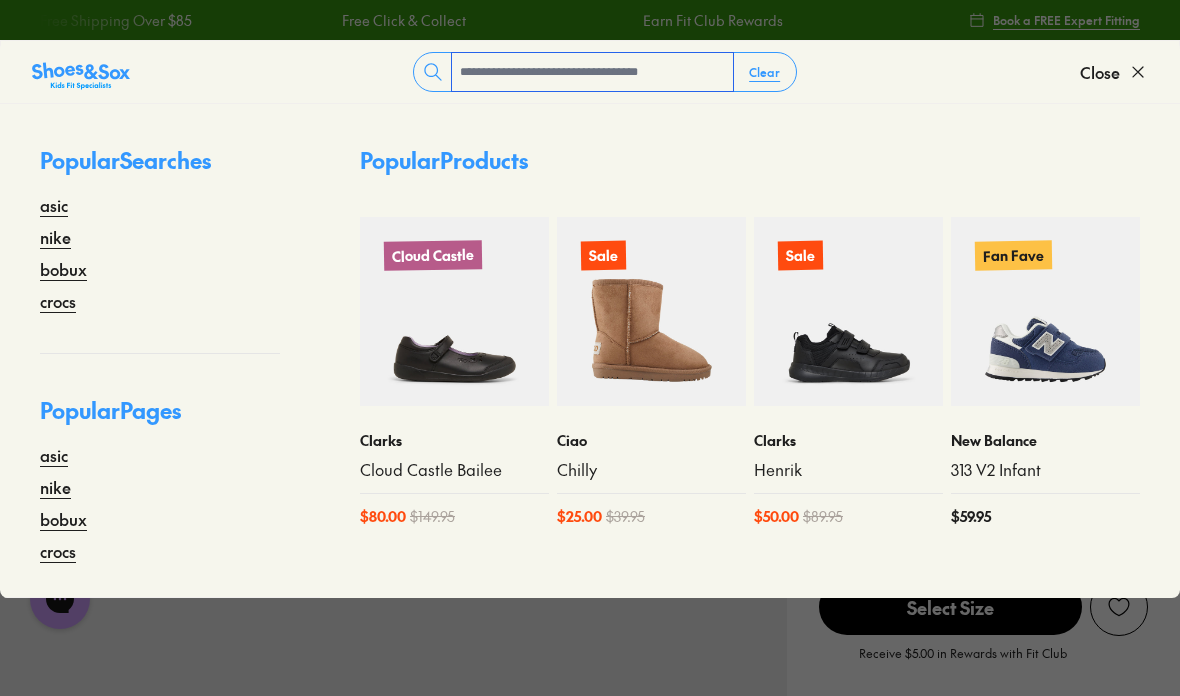 click at bounding box center (592, 72) 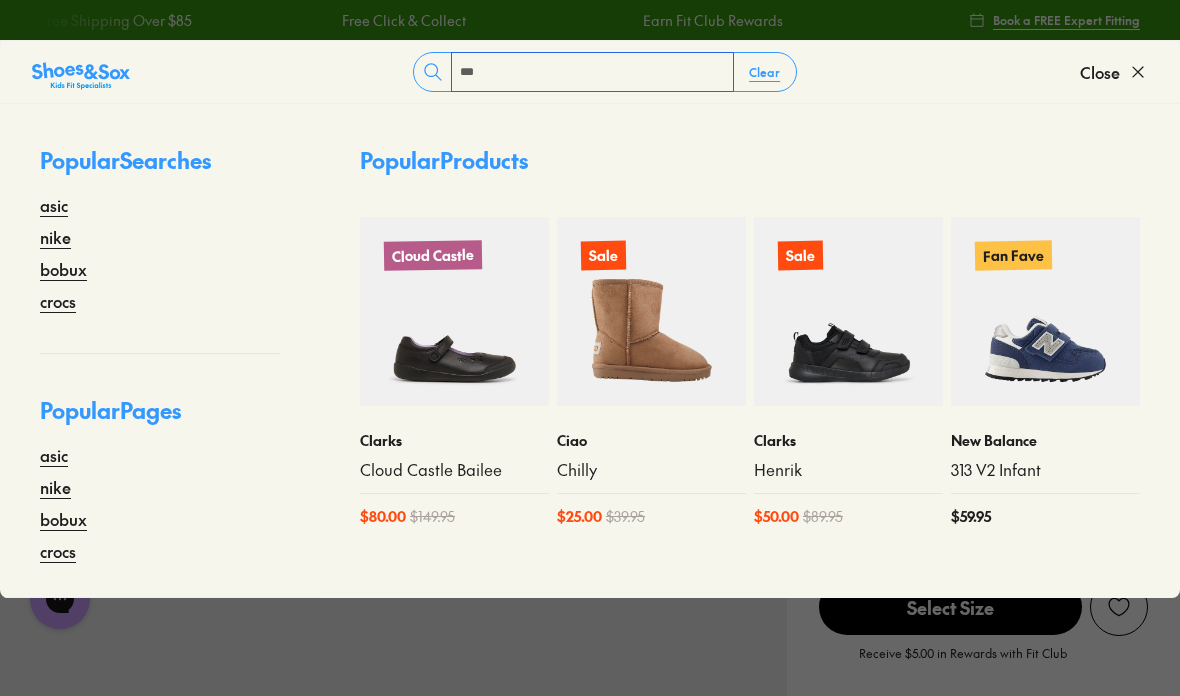 type on "***" 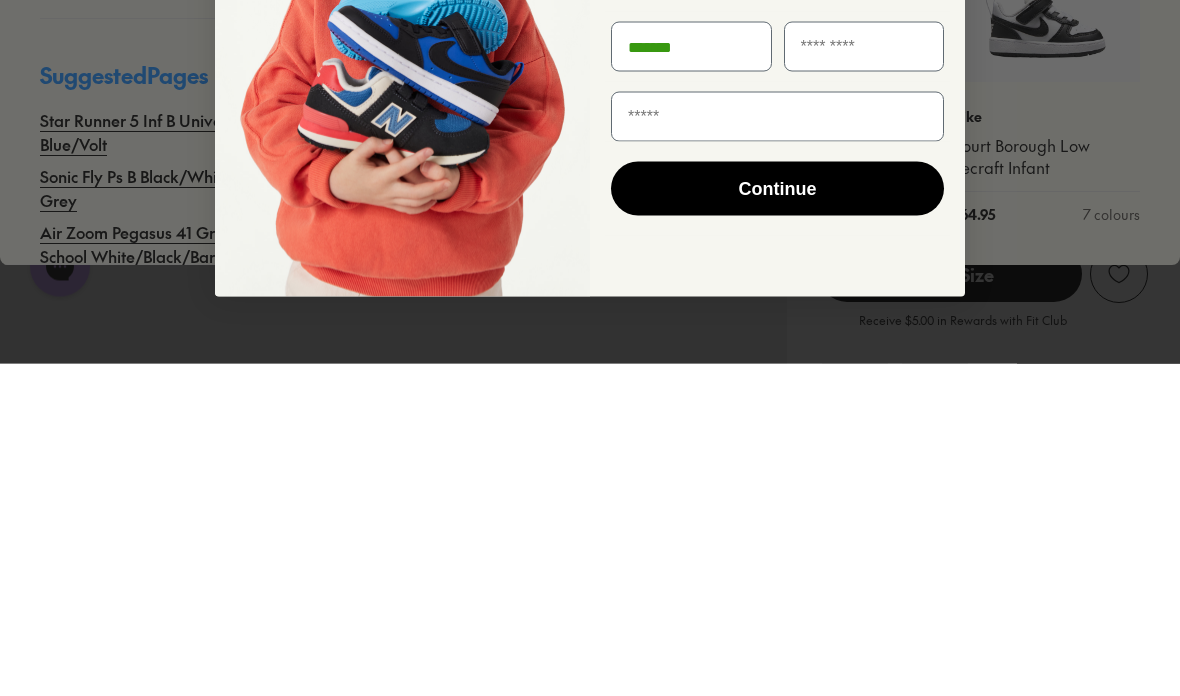 scroll, scrollTop: 333, scrollLeft: 0, axis: vertical 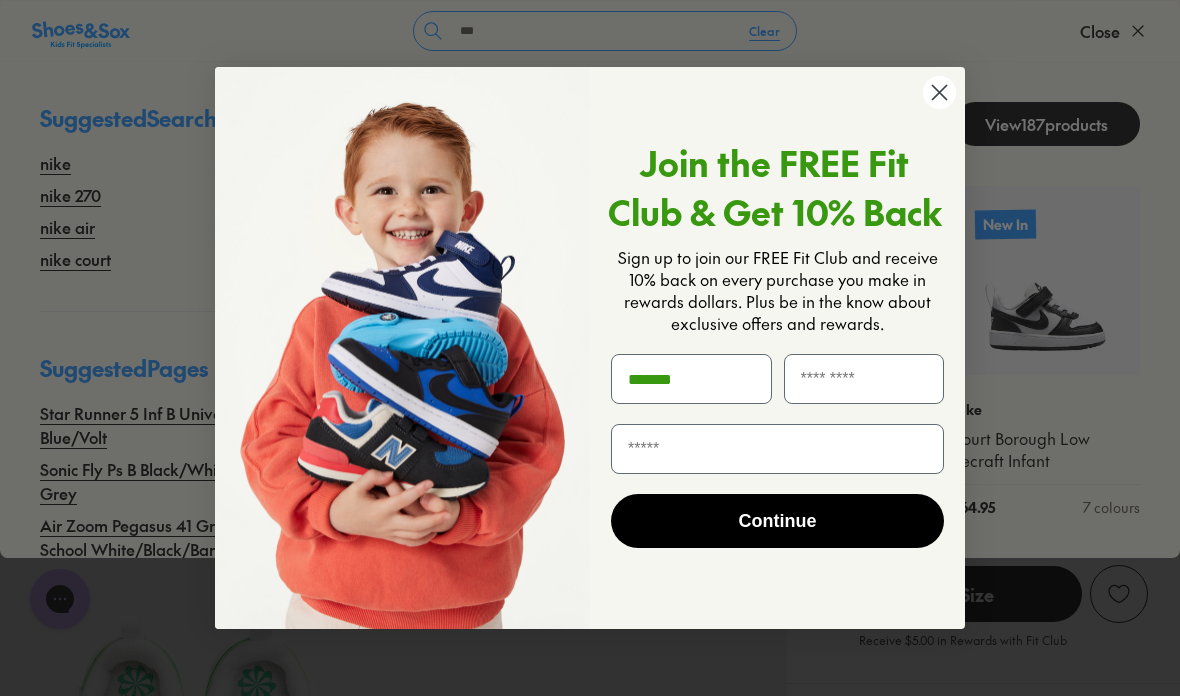 type on "*******" 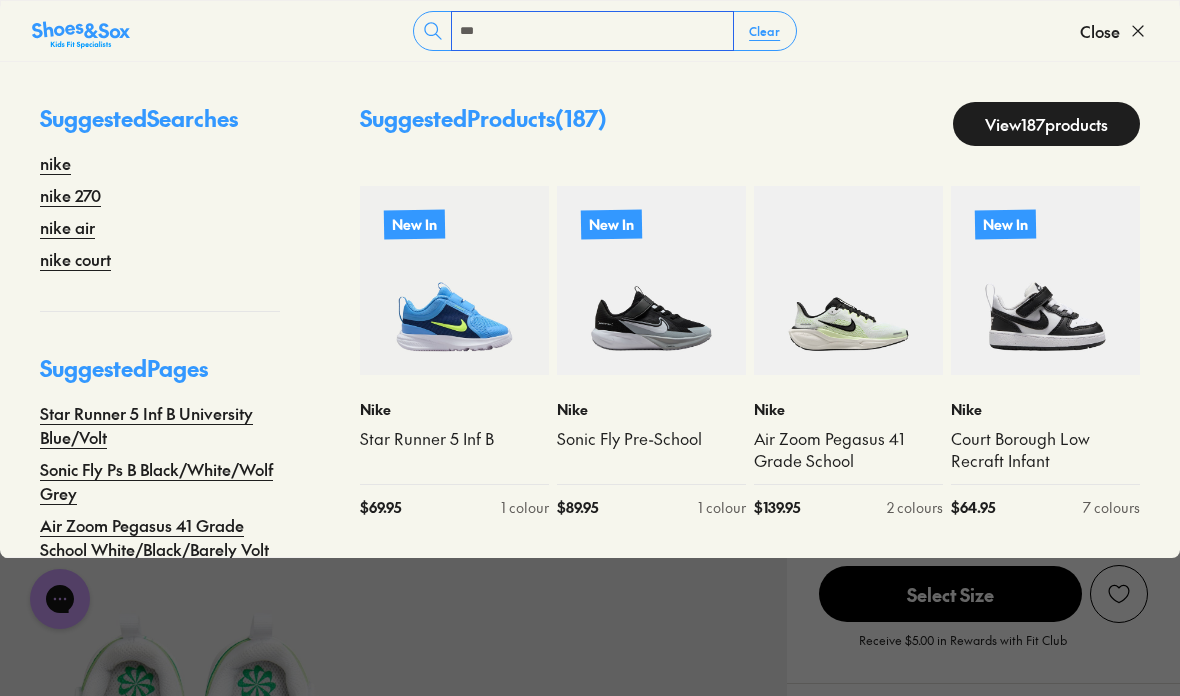 click on "***" at bounding box center (592, 31) 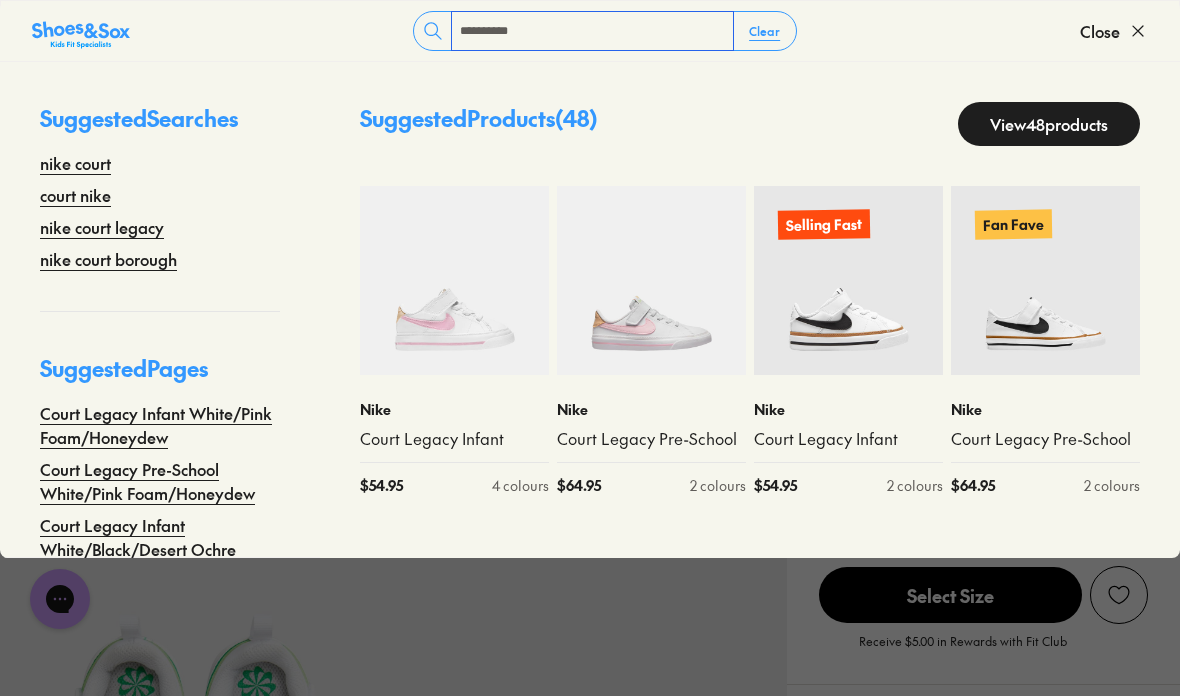 type on "**********" 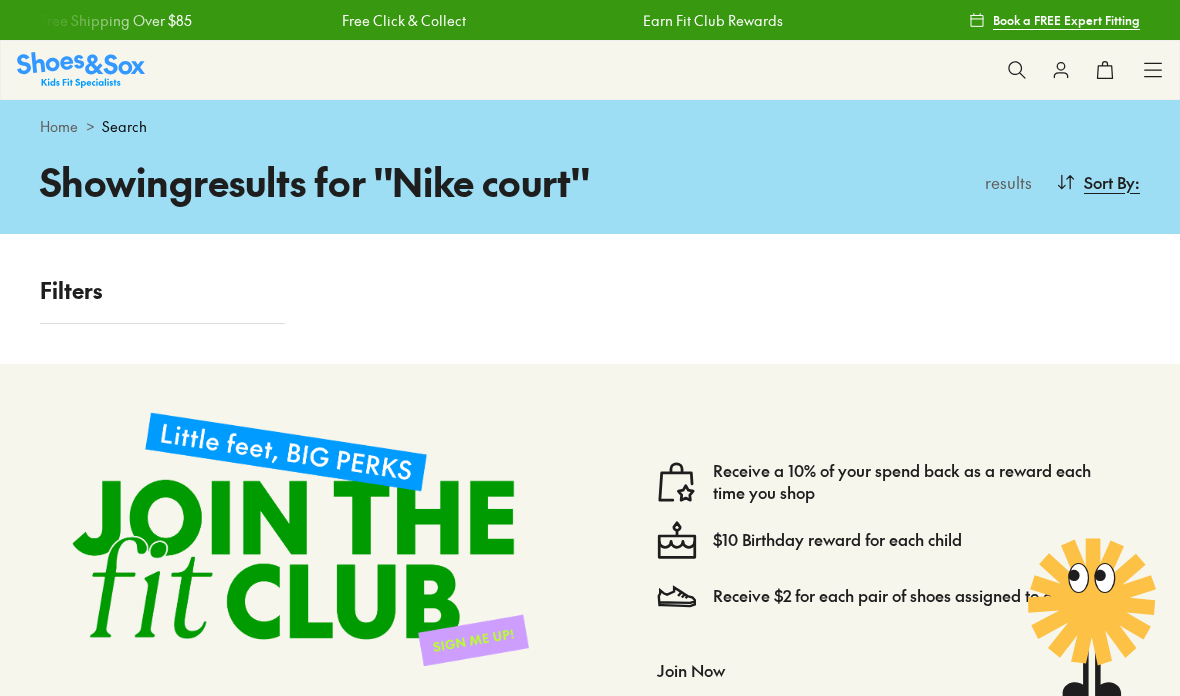 scroll, scrollTop: 0, scrollLeft: 0, axis: both 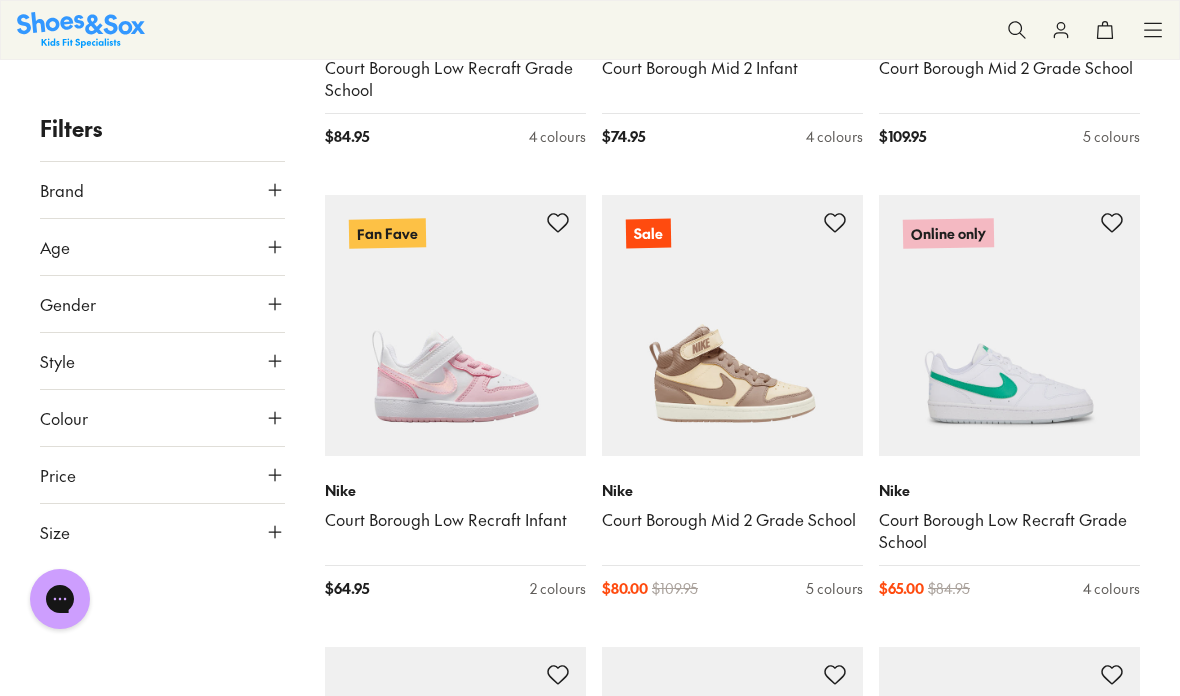 click on "Court Borough Low Recraft Grade School" at bounding box center [1009, 531] 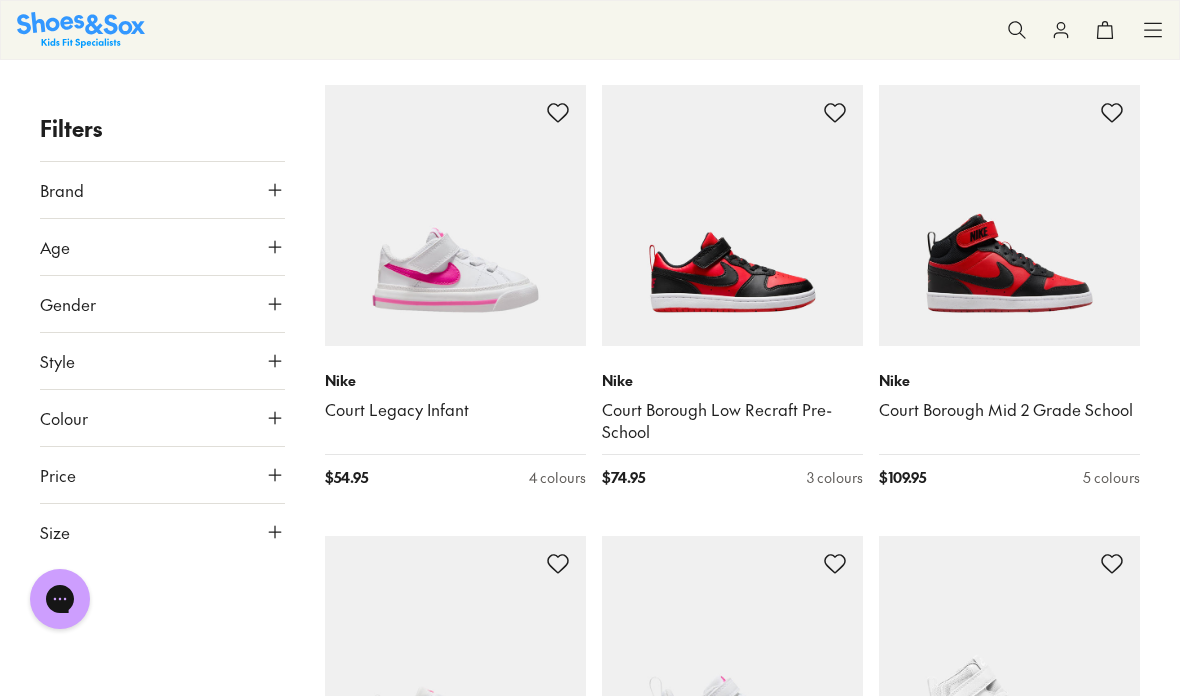 scroll, scrollTop: 5889, scrollLeft: 0, axis: vertical 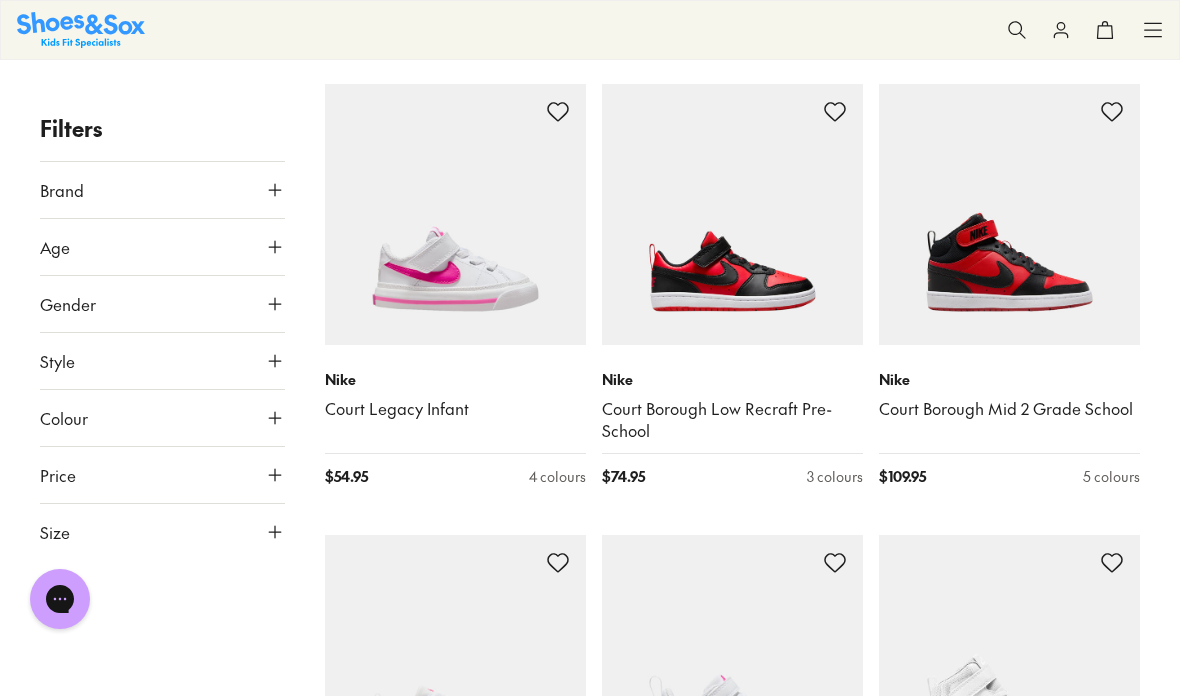 click at bounding box center (0, 0) 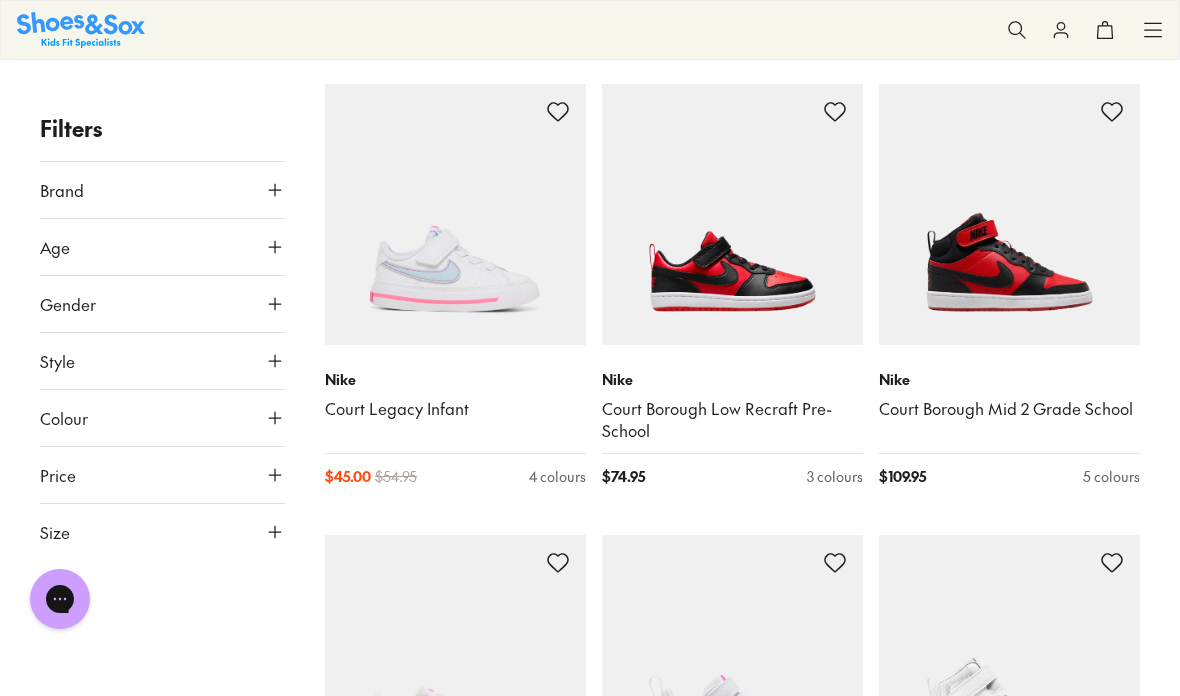 click at bounding box center (0, 0) 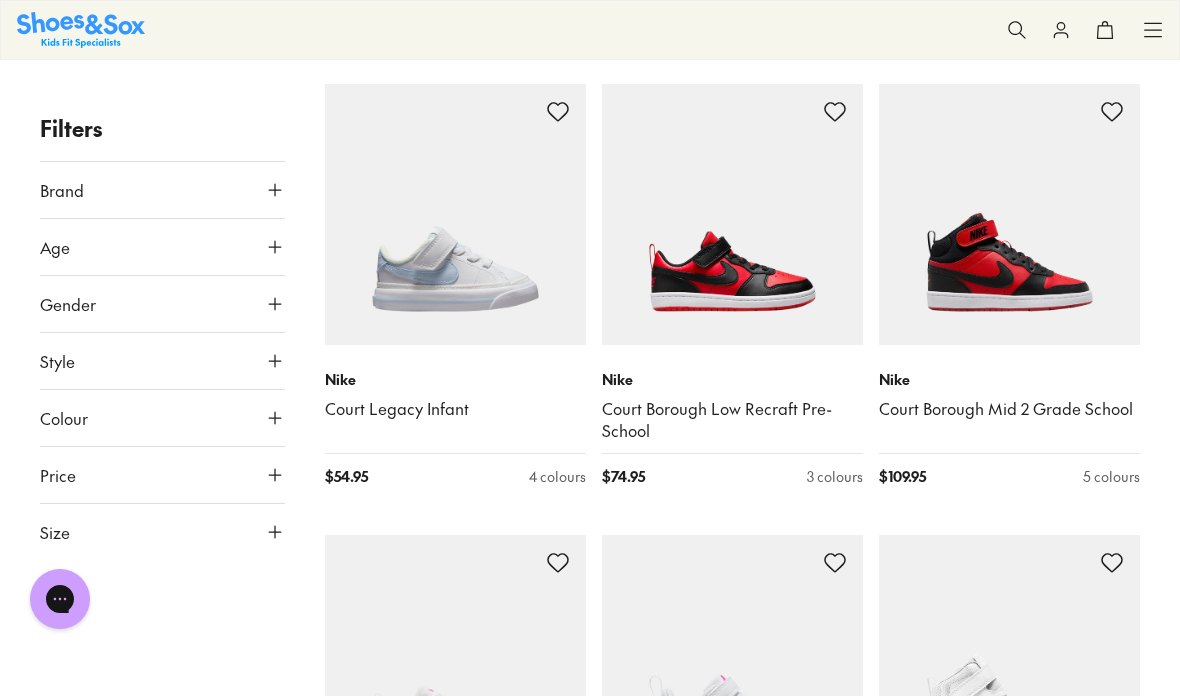 click at bounding box center [0, 0] 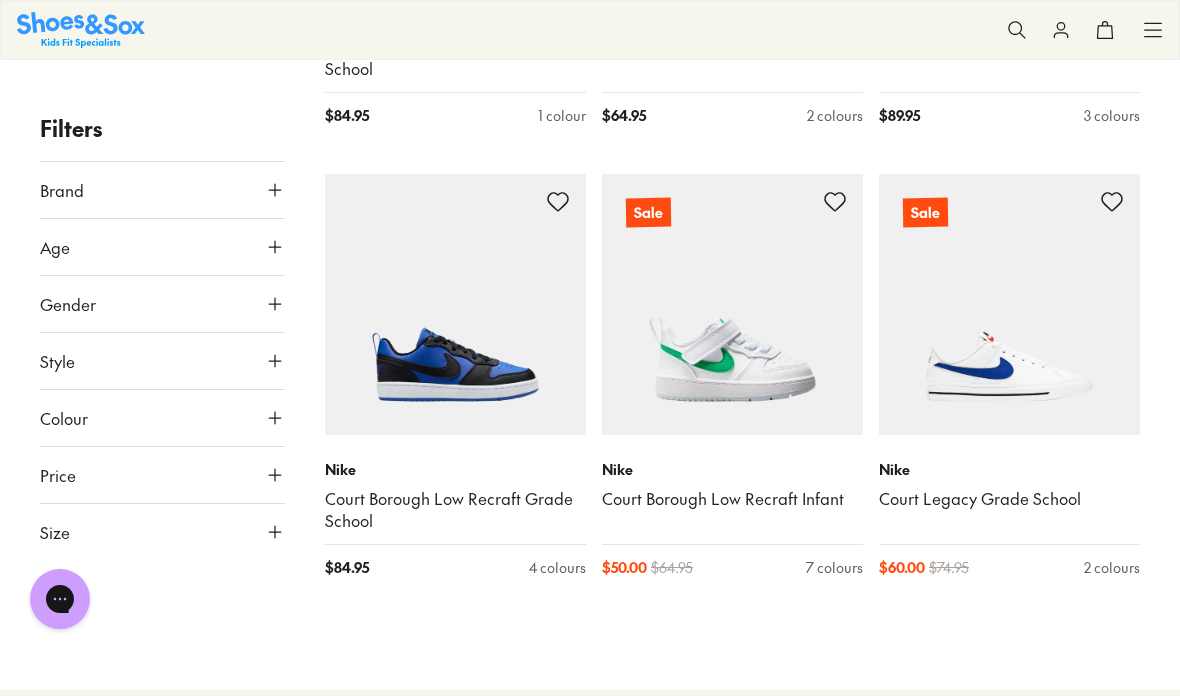 scroll, scrollTop: 6710, scrollLeft: 0, axis: vertical 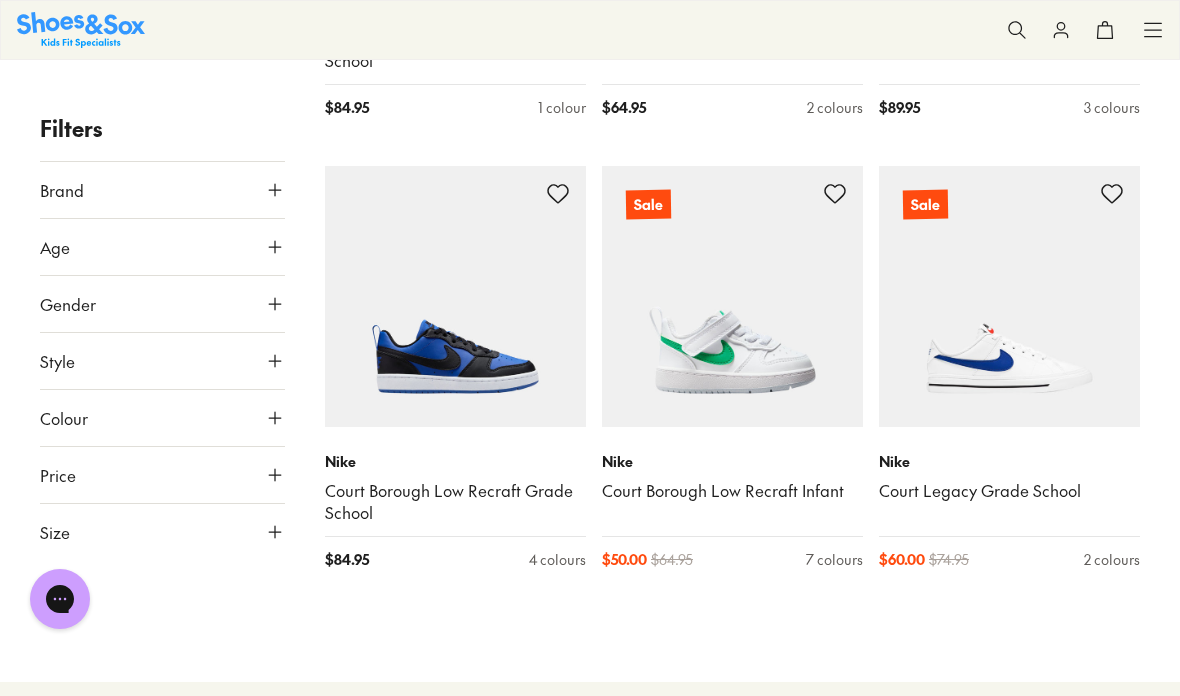 click at bounding box center [0, 0] 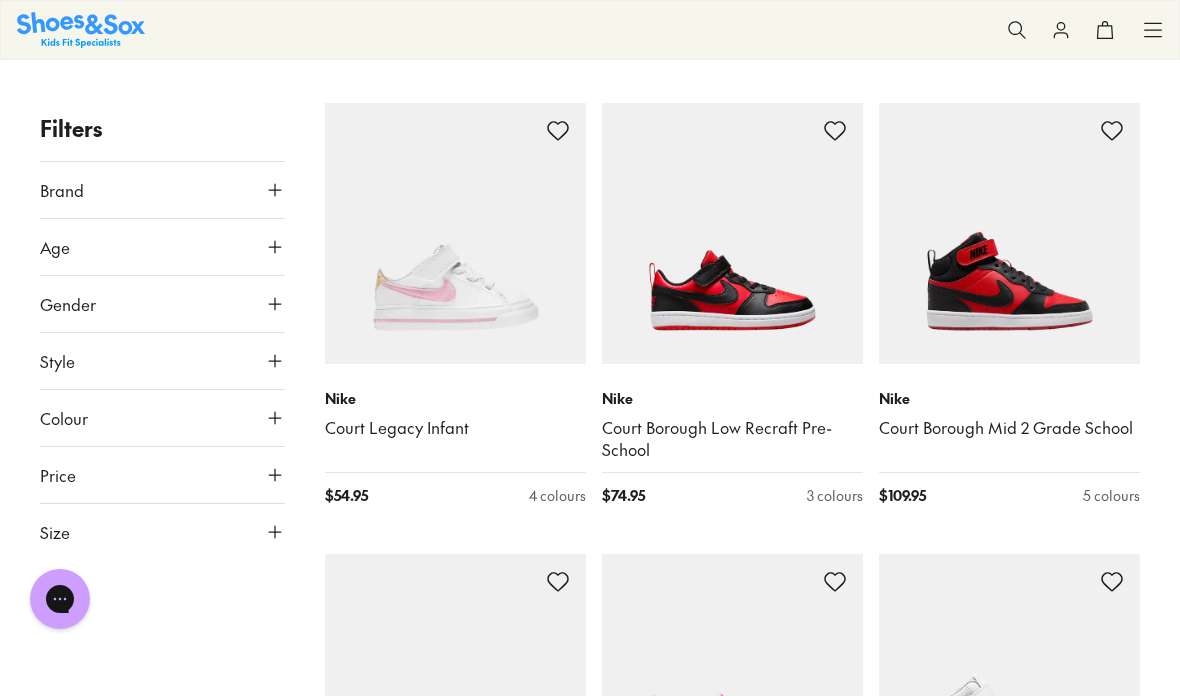 scroll, scrollTop: 5901, scrollLeft: 0, axis: vertical 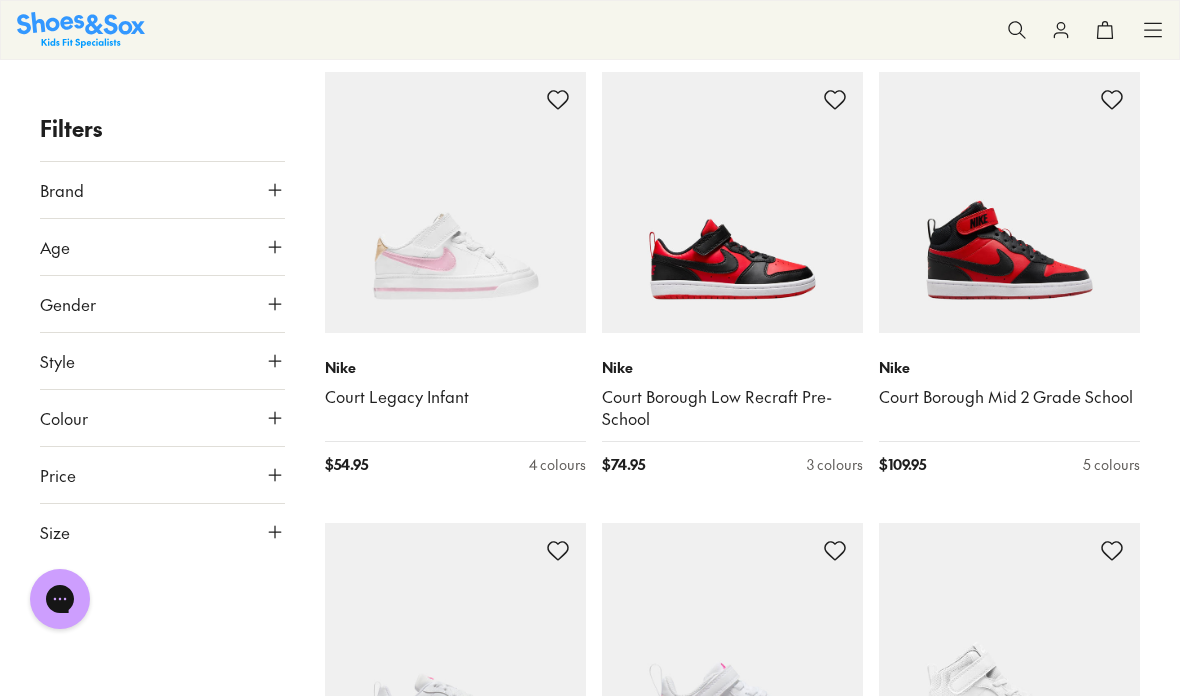 click at bounding box center (0, 0) 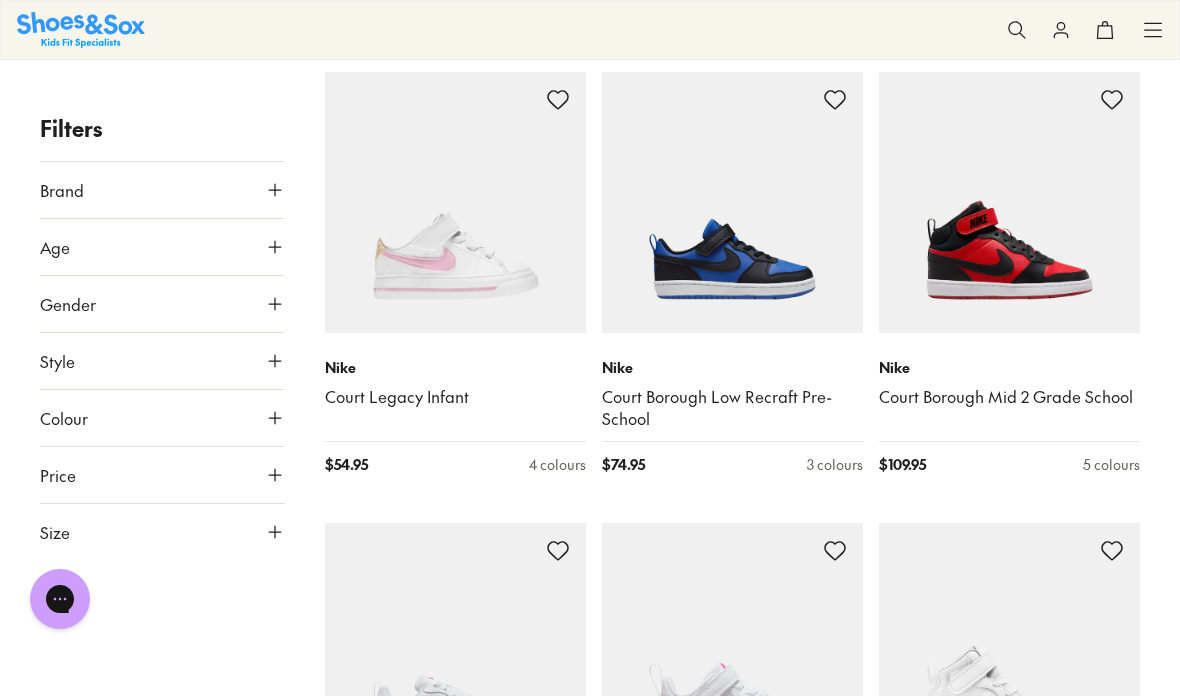 click at bounding box center (0, 0) 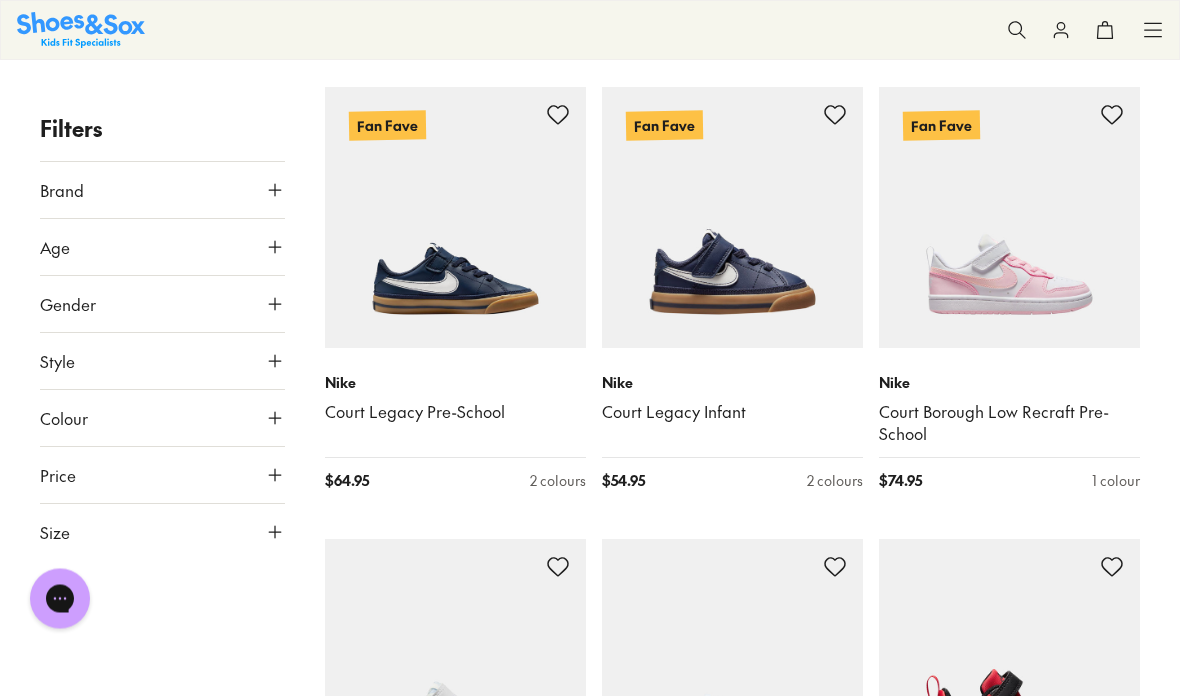 scroll, scrollTop: 3227, scrollLeft: 0, axis: vertical 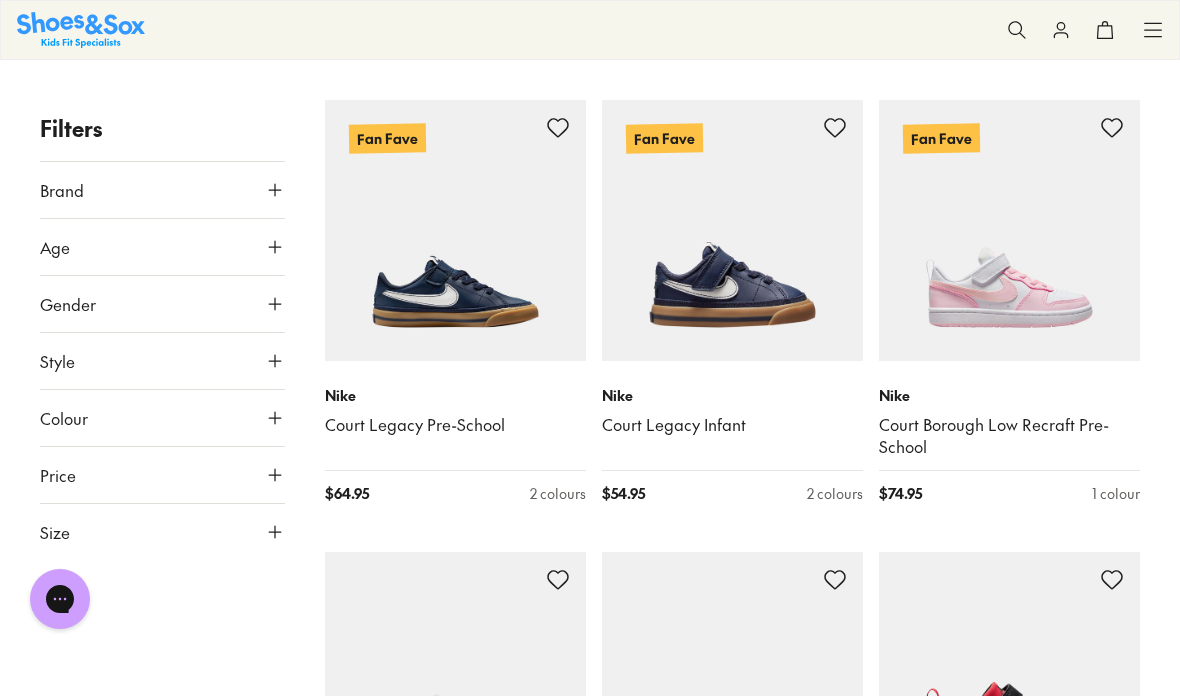 click at bounding box center [0, 0] 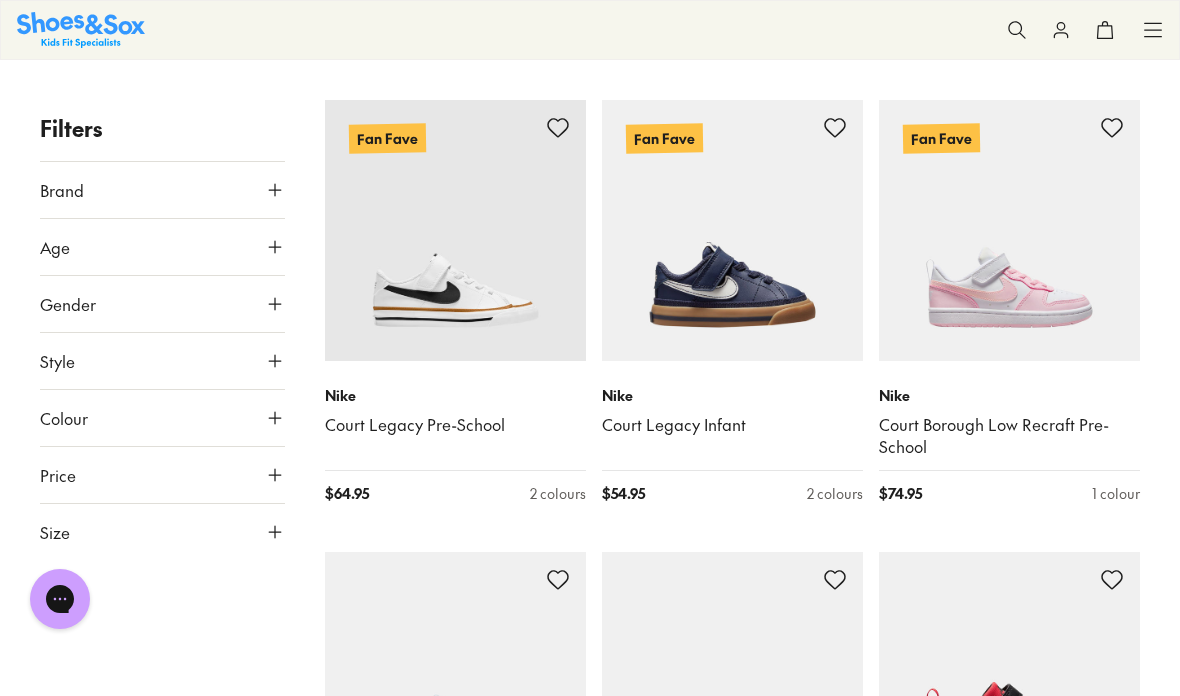 click at bounding box center (0, 0) 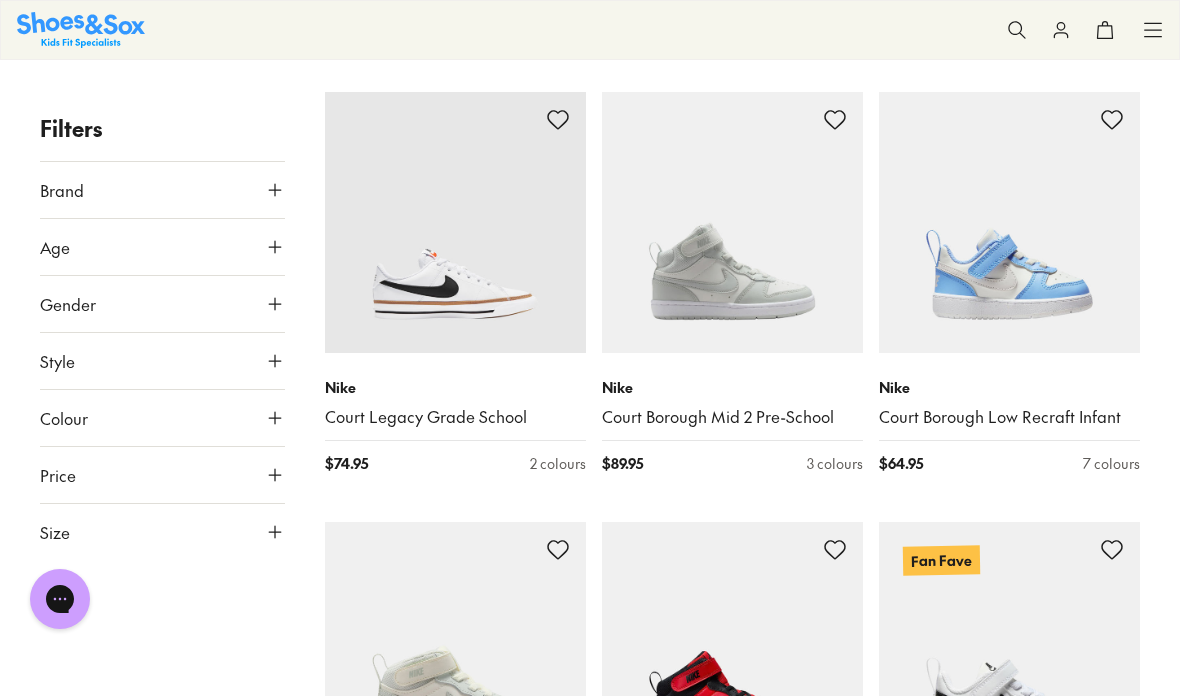 scroll, scrollTop: 2342, scrollLeft: 0, axis: vertical 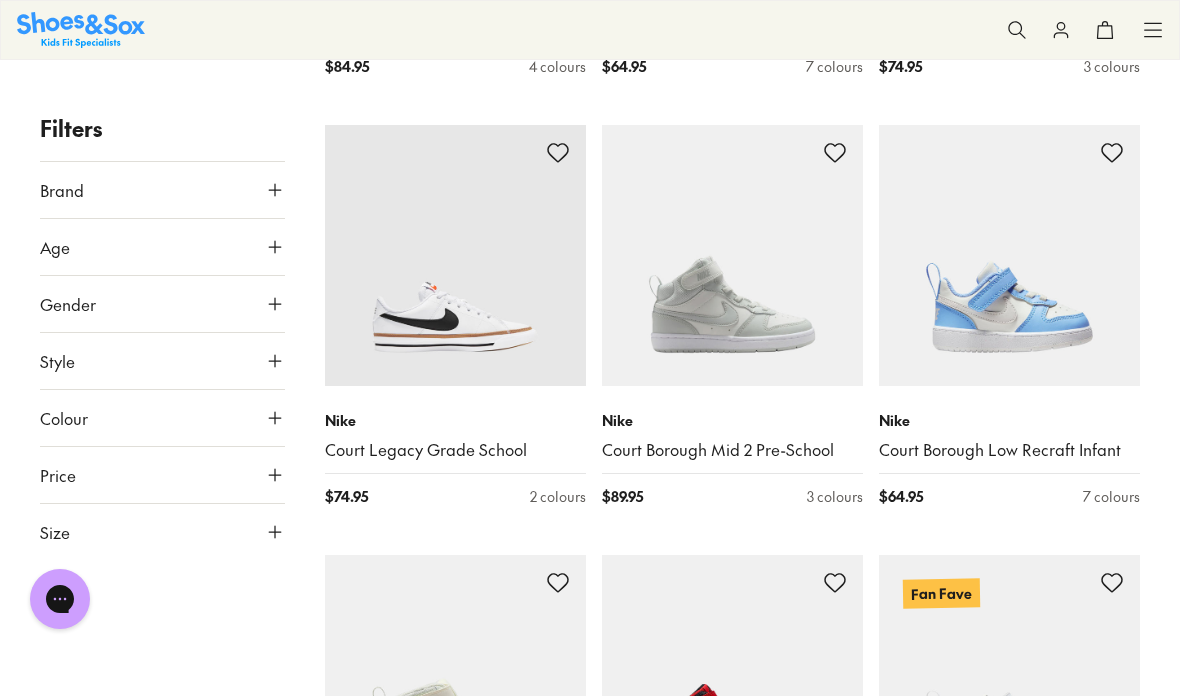 click at bounding box center [0, 0] 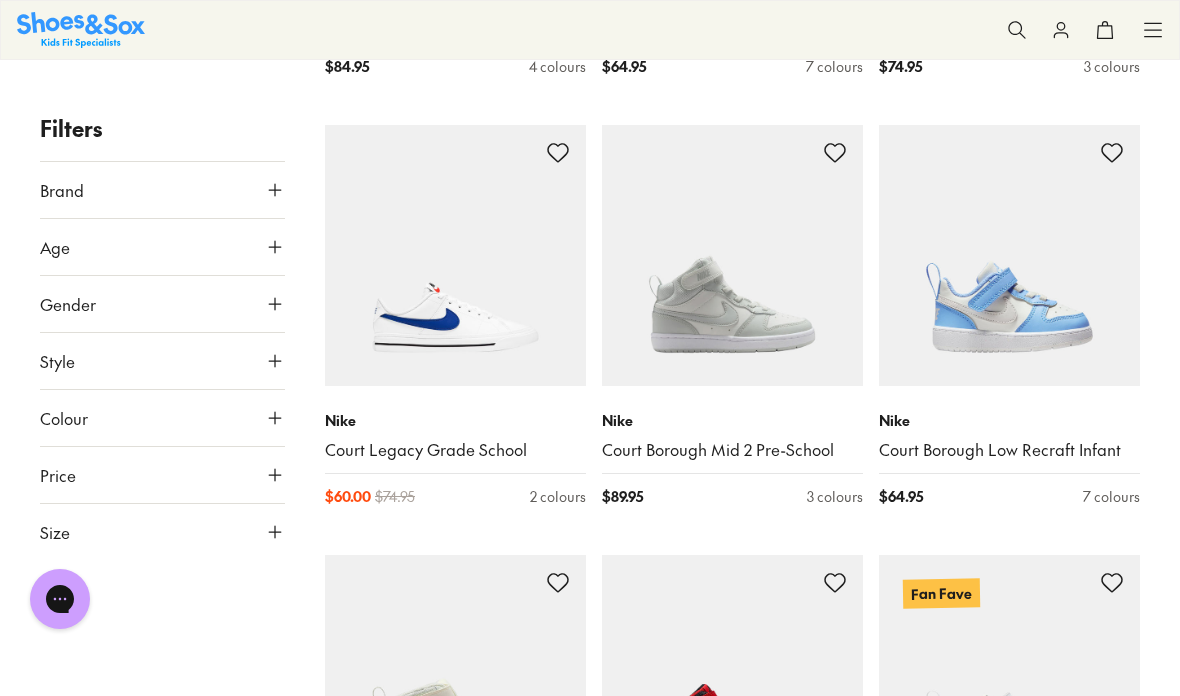 click at bounding box center (0, 0) 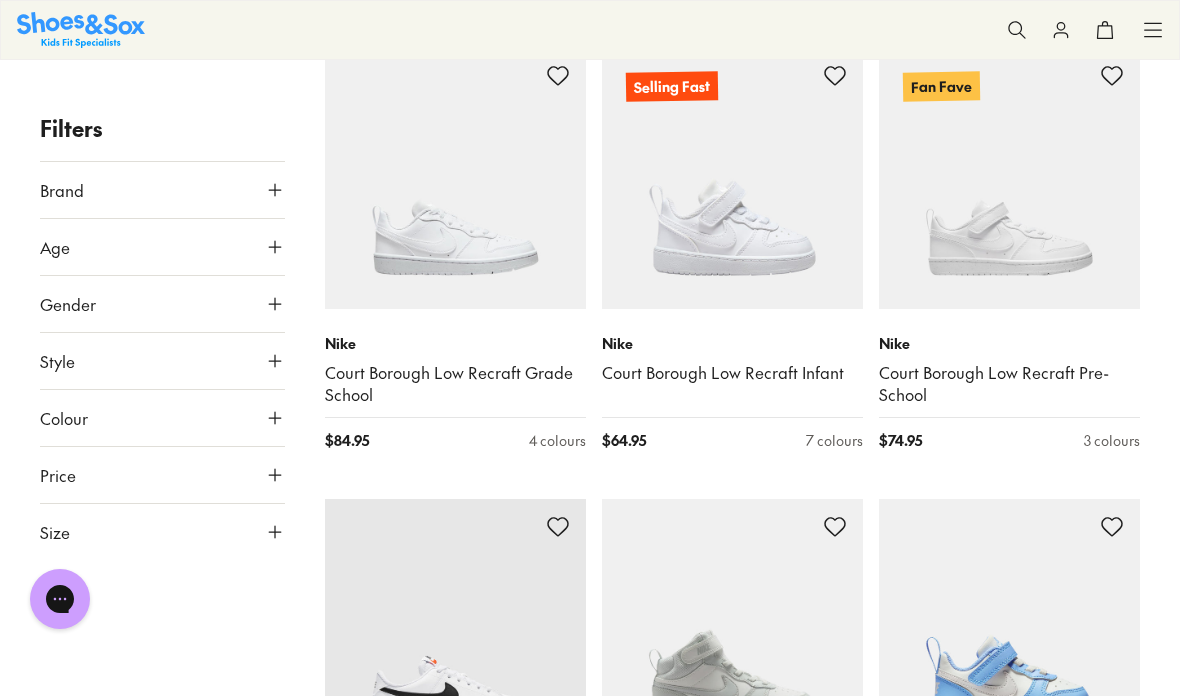 scroll, scrollTop: 1967, scrollLeft: 0, axis: vertical 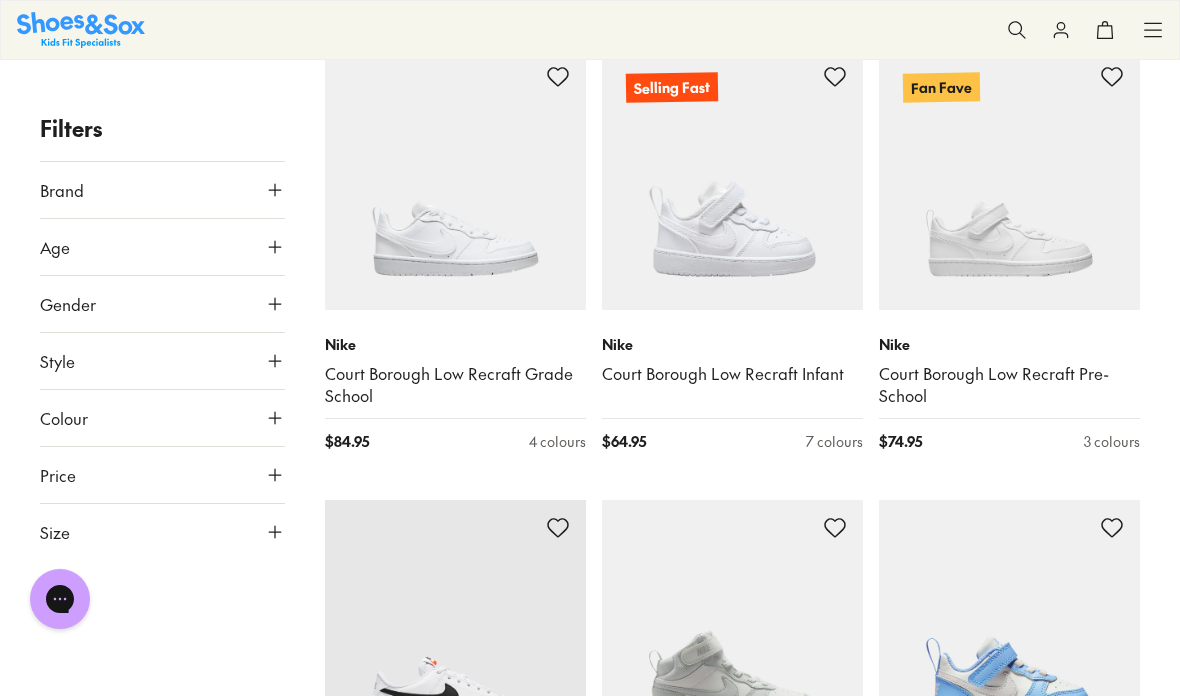 click at bounding box center (0, 0) 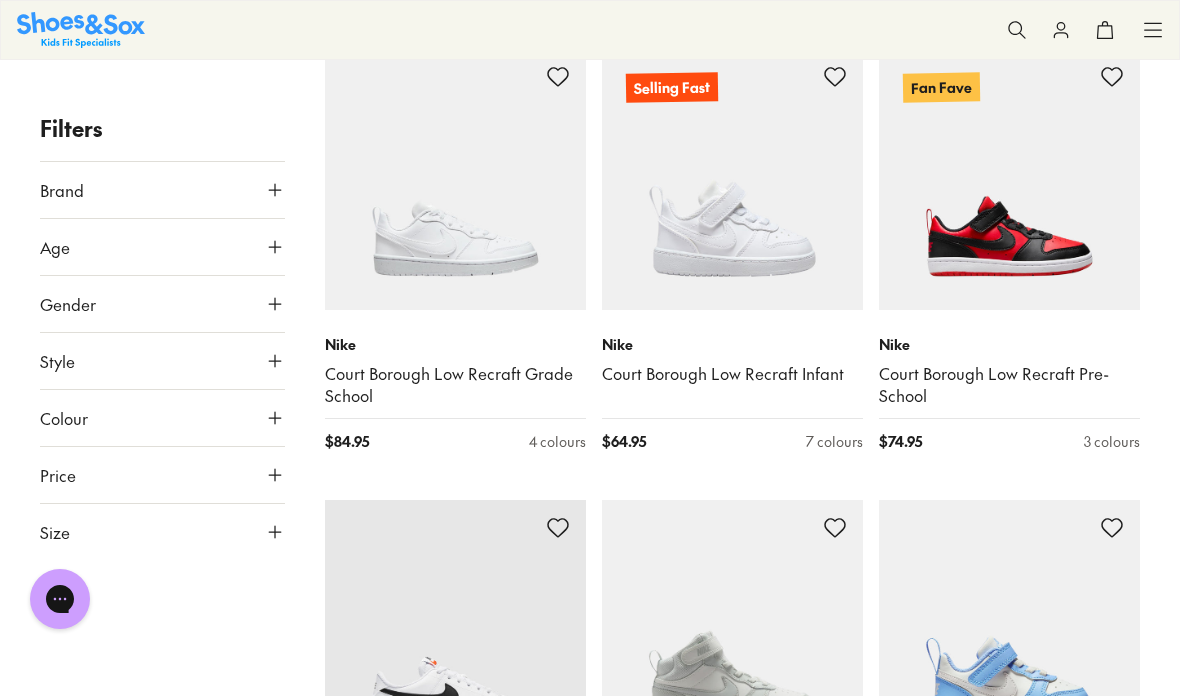 click at bounding box center (0, 0) 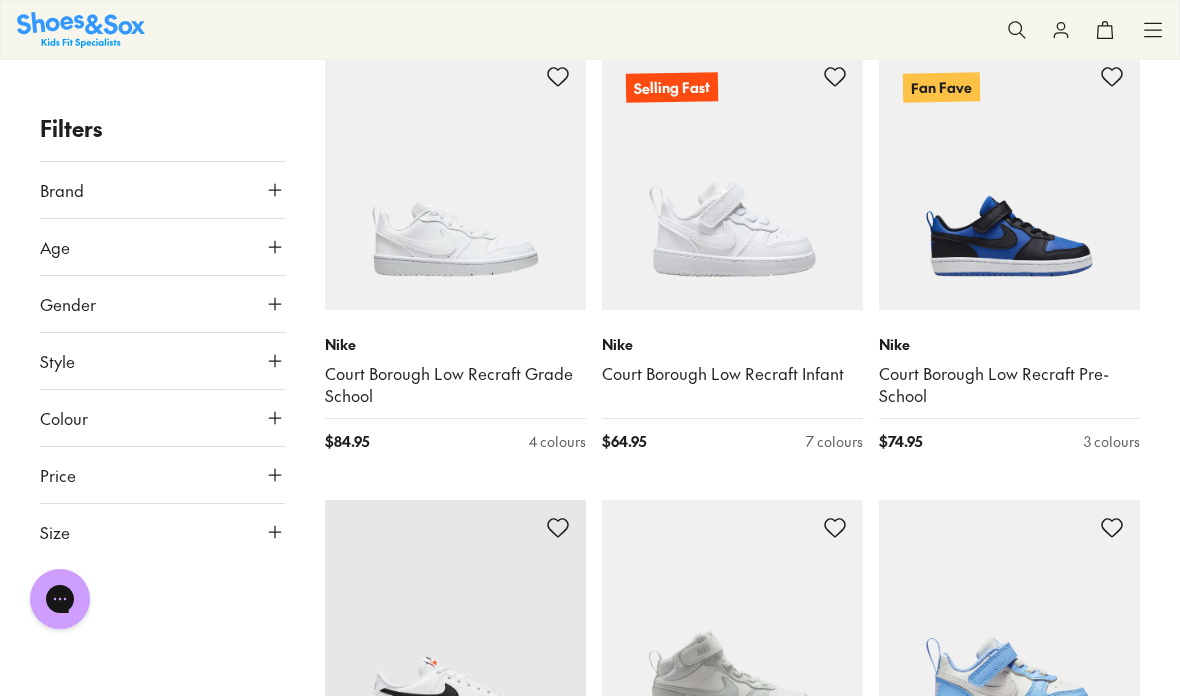 click at bounding box center (0, 0) 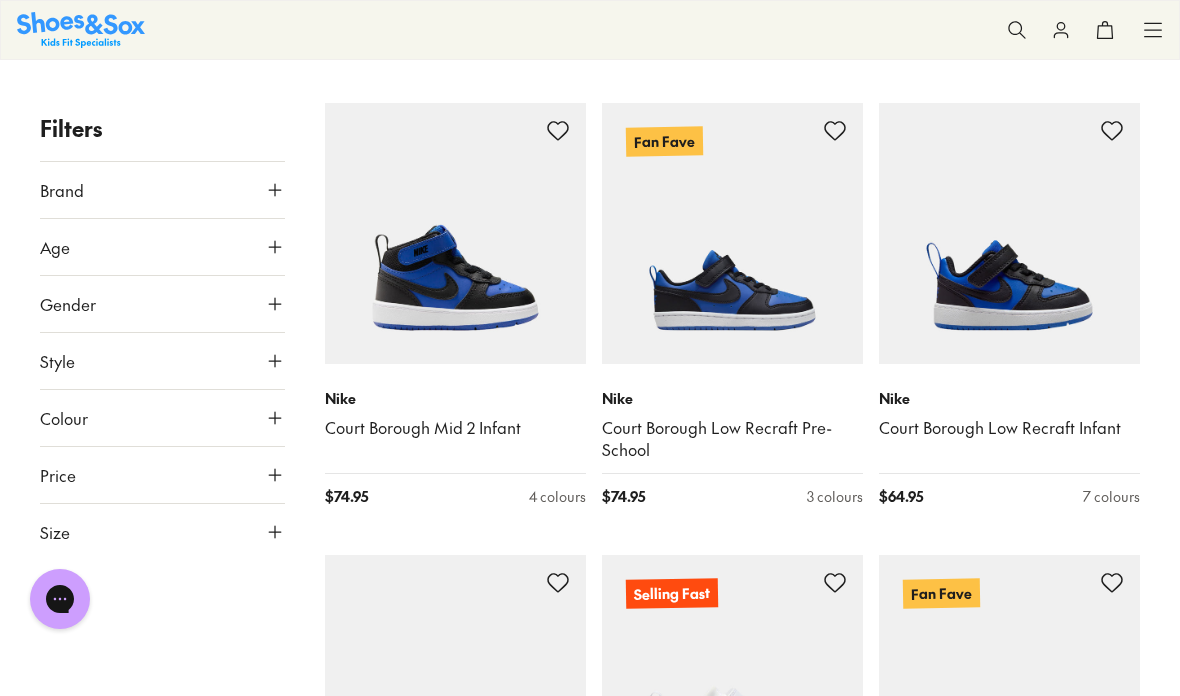 scroll, scrollTop: 1456, scrollLeft: 0, axis: vertical 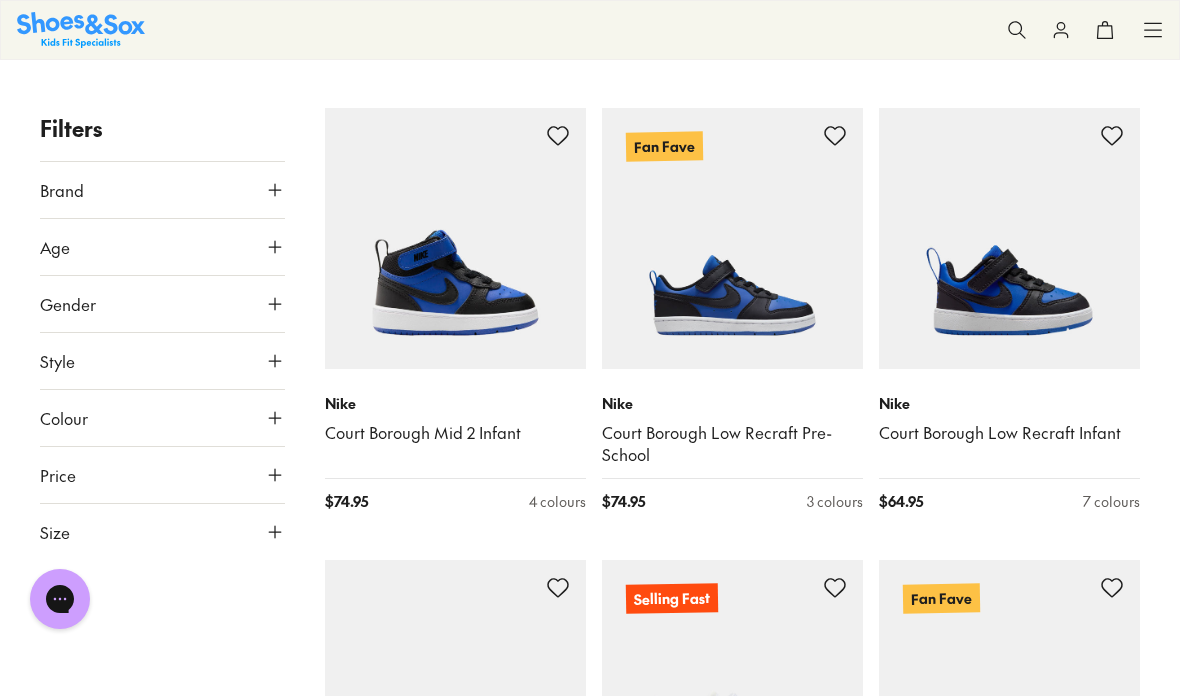 click at bounding box center (0, 0) 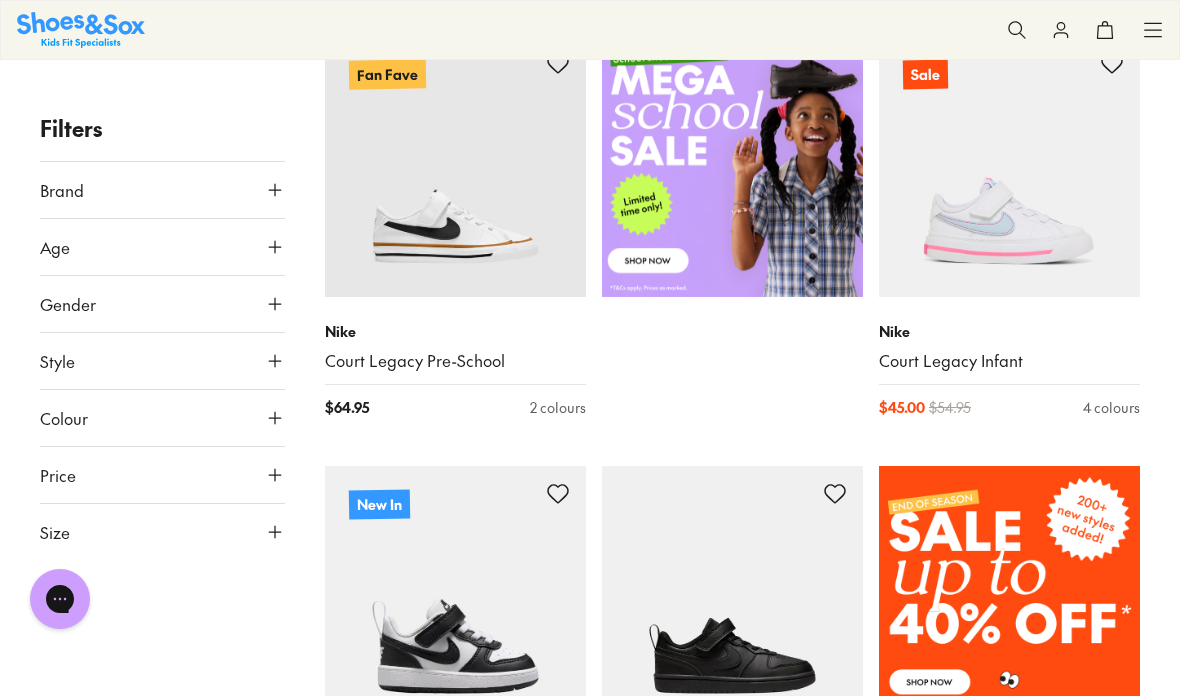 scroll, scrollTop: 569, scrollLeft: 0, axis: vertical 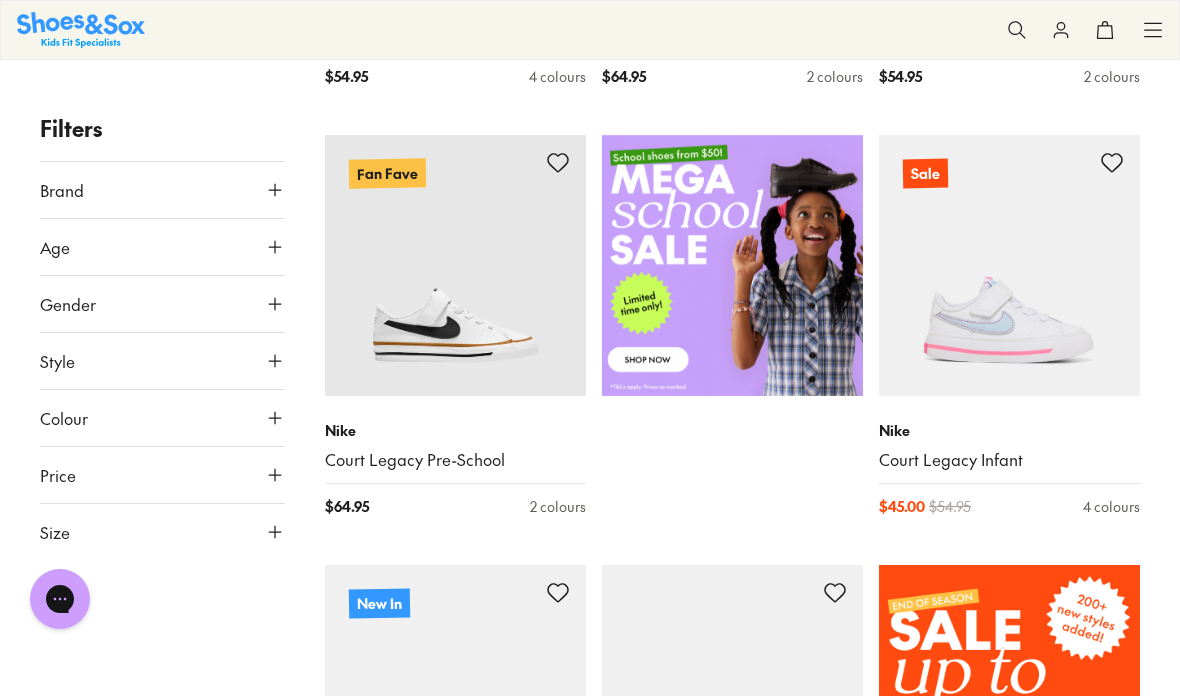 click on "Nike Court Legacy Infant $ 54.95 4 colours Nike Court Legacy Pre-School $ 64.95 2 colours Selling Fast Nike Court Legacy Infant $ 54.95 2 colours Fan Fave Nike Court Legacy Pre-School $ 64.95 2 colours Sale Nike Court Legacy Infant $ 45.00 $ 54.95 4 colours New In Nike Court Borough Low Recraft Infant $ 64.95 7 colours Nike Court Borough Low Recraft Black $ 74.95 1 colour Nike Court Borough Mid 2 Infant $ 74.95 4 colours Fan Fave Nike Court Borough Low Recraft Pre-School $ 74.95 3 colours Nike Court Borough Low Recraft Infant $ 64.95 7 colours Nike Court Borough Low Recraft Grade School $ 84.95 4 colours Selling Fast Nike Court Borough Low Recraft Infant $ 64.95 7 colours Fan Fave Nike Court Borough Low Recraft Pre-School $ 74.95 3 colours Nike Court Legacy Grade School $ 74.95 2 colours Nike Court Borough Mid 2 Pre-School $ 89.95 3 colours Nike Court Borough Low Recraft Infant $ 64.95 7 colours Nike Court Borough Mid 2 Infant $ 74.95 4 colours Nike Court Borough Mid 2 Pre-School $ 89.95 3 colours Fan Fave $" at bounding box center [732, 3220] 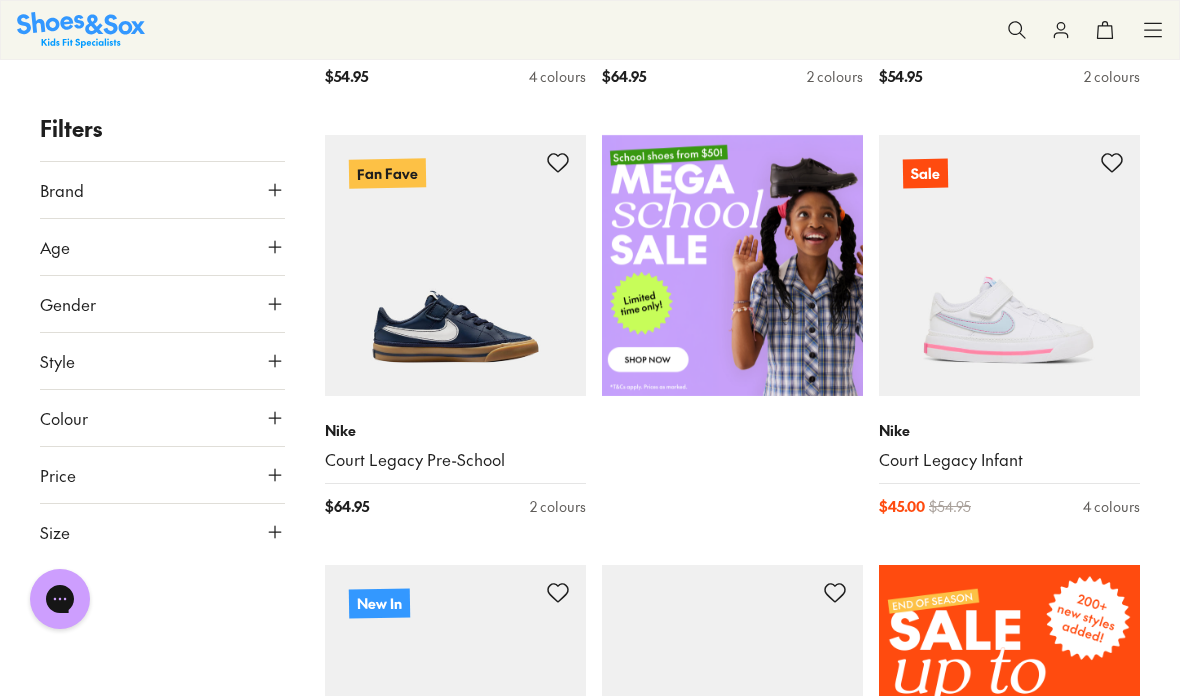 click at bounding box center [0, 0] 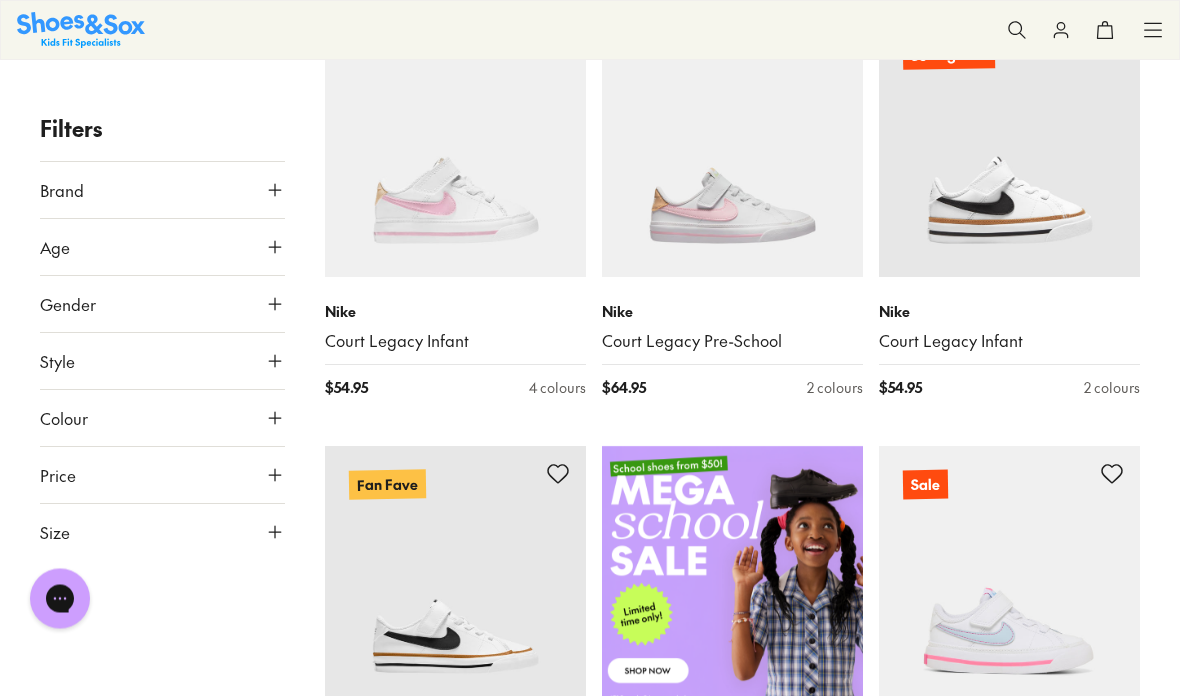 scroll, scrollTop: 246, scrollLeft: 0, axis: vertical 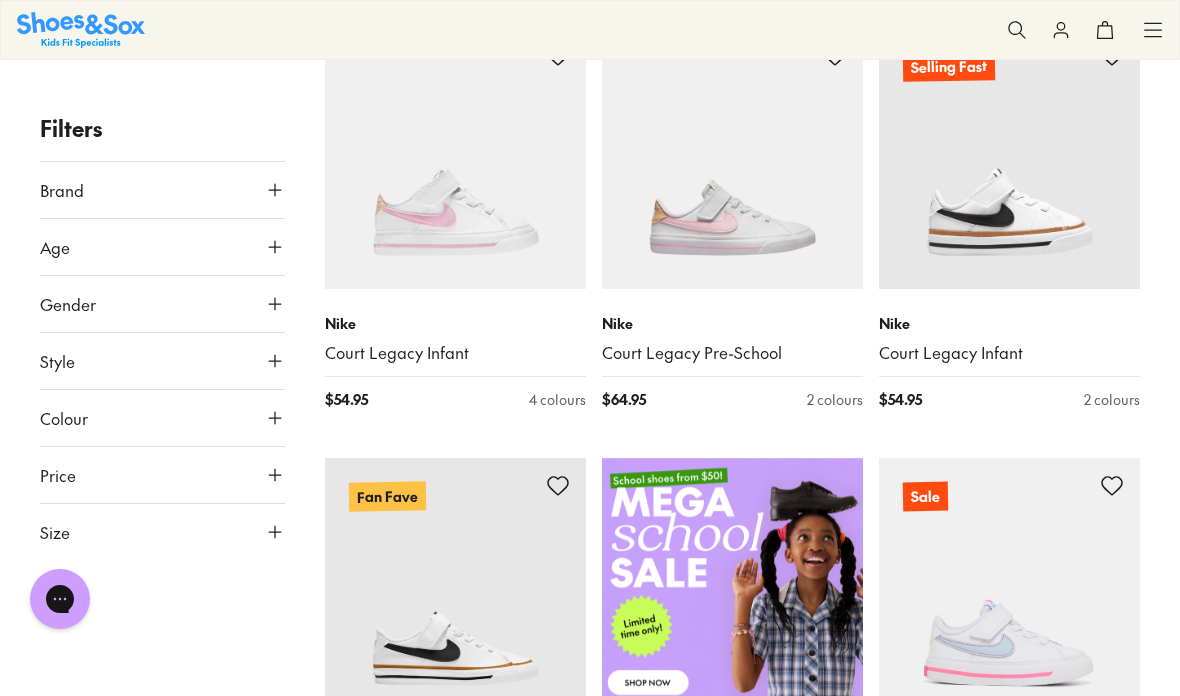 click at bounding box center [0, 0] 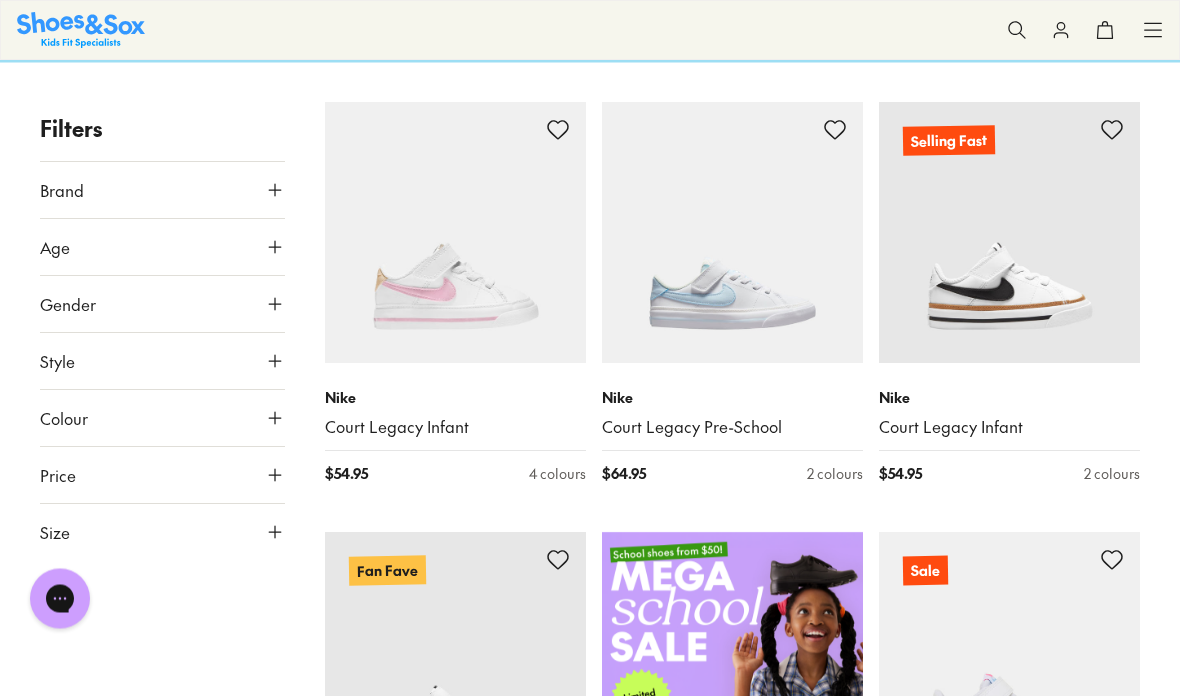 scroll, scrollTop: 0, scrollLeft: 0, axis: both 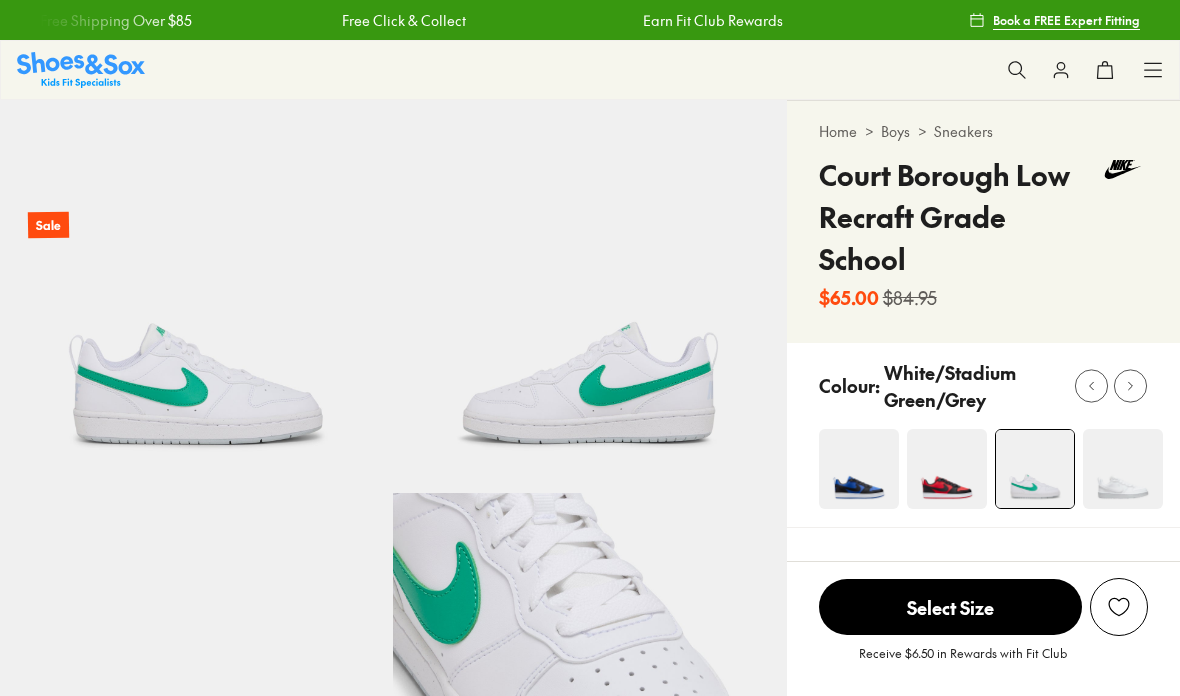select on "*" 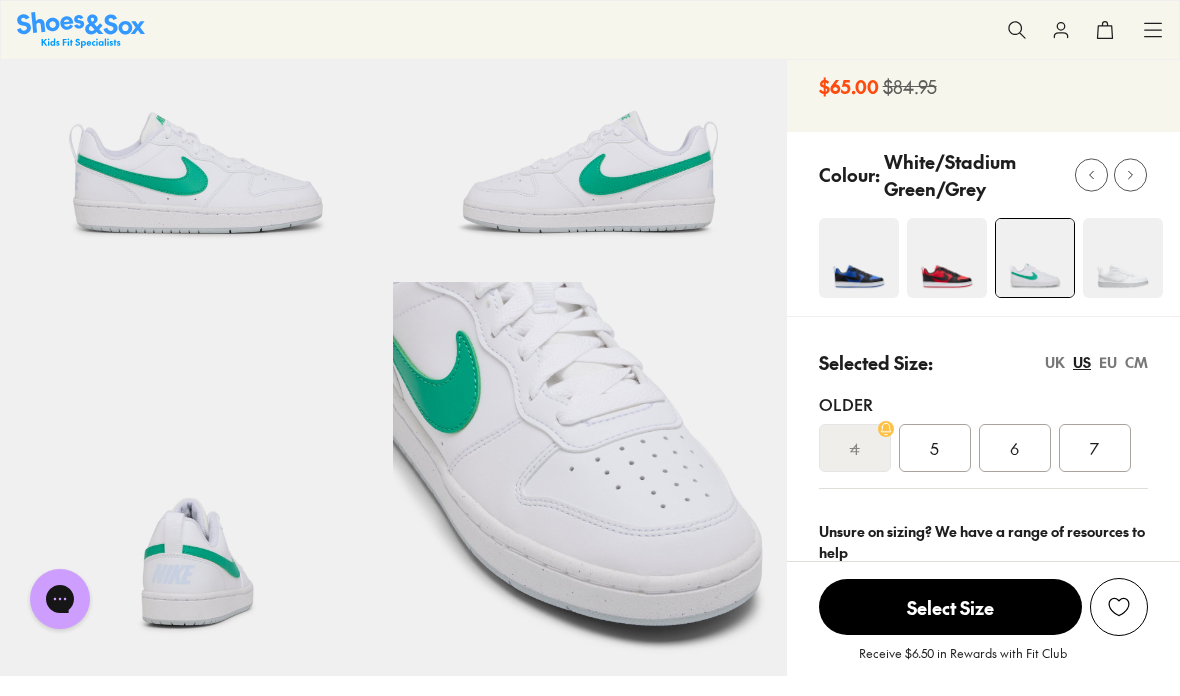 scroll, scrollTop: 219, scrollLeft: 0, axis: vertical 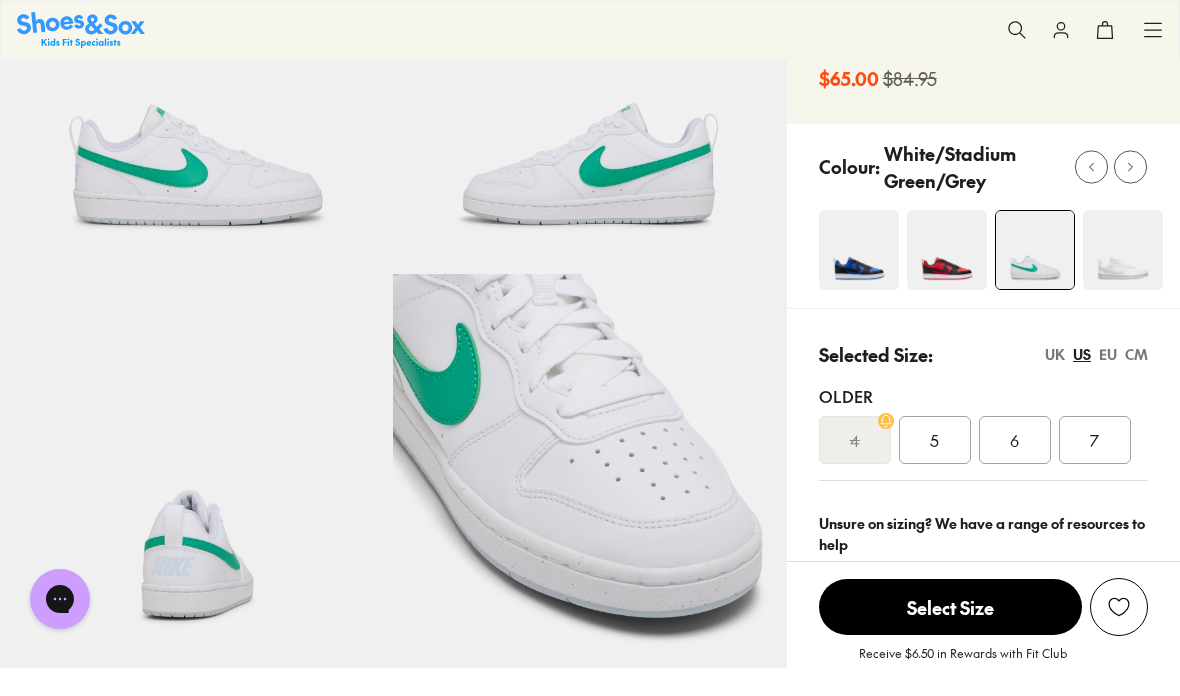 click 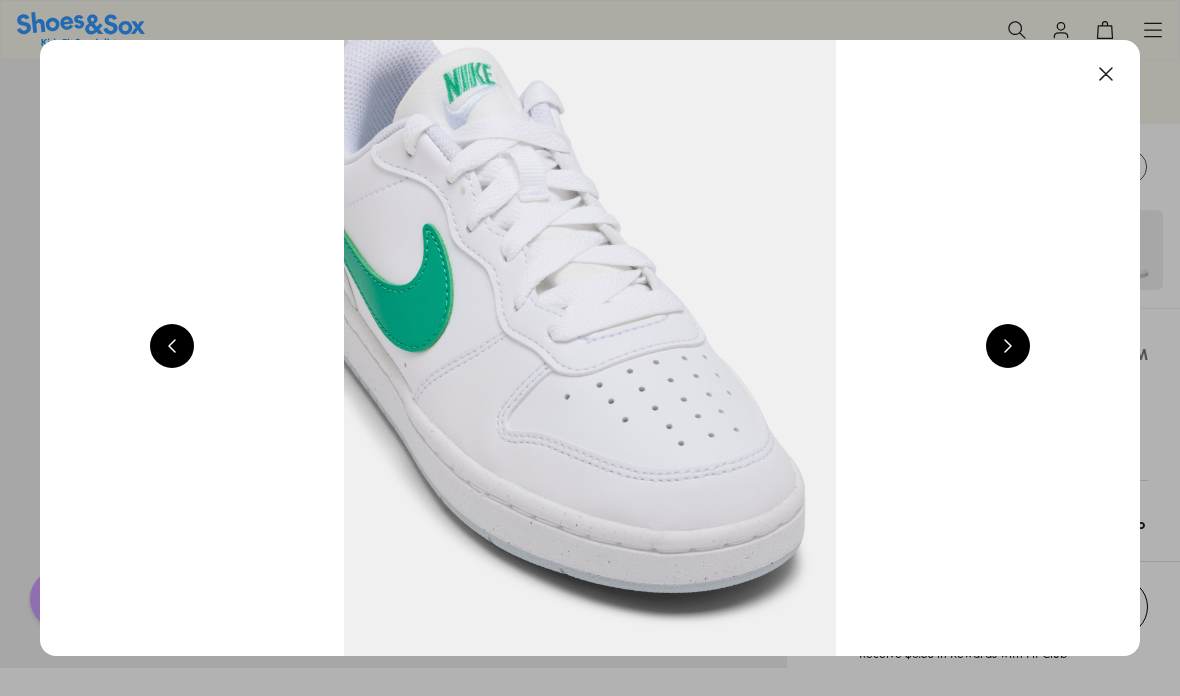 scroll, scrollTop: 0, scrollLeft: 2200, axis: horizontal 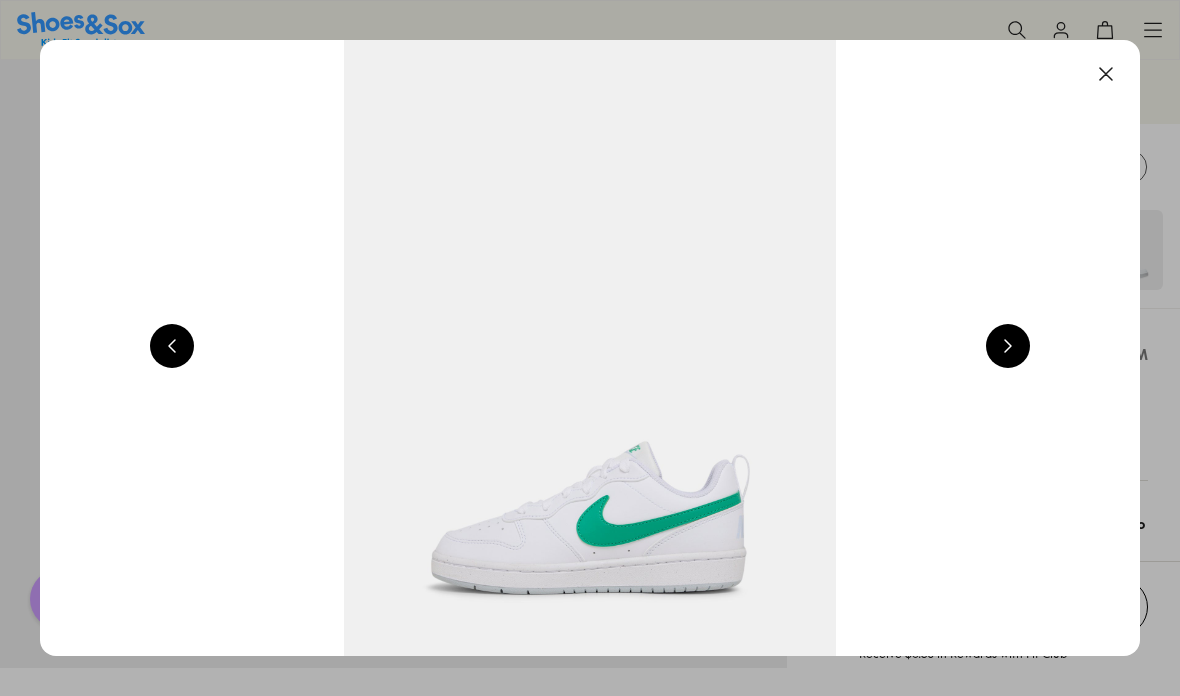 click at bounding box center (1106, 74) 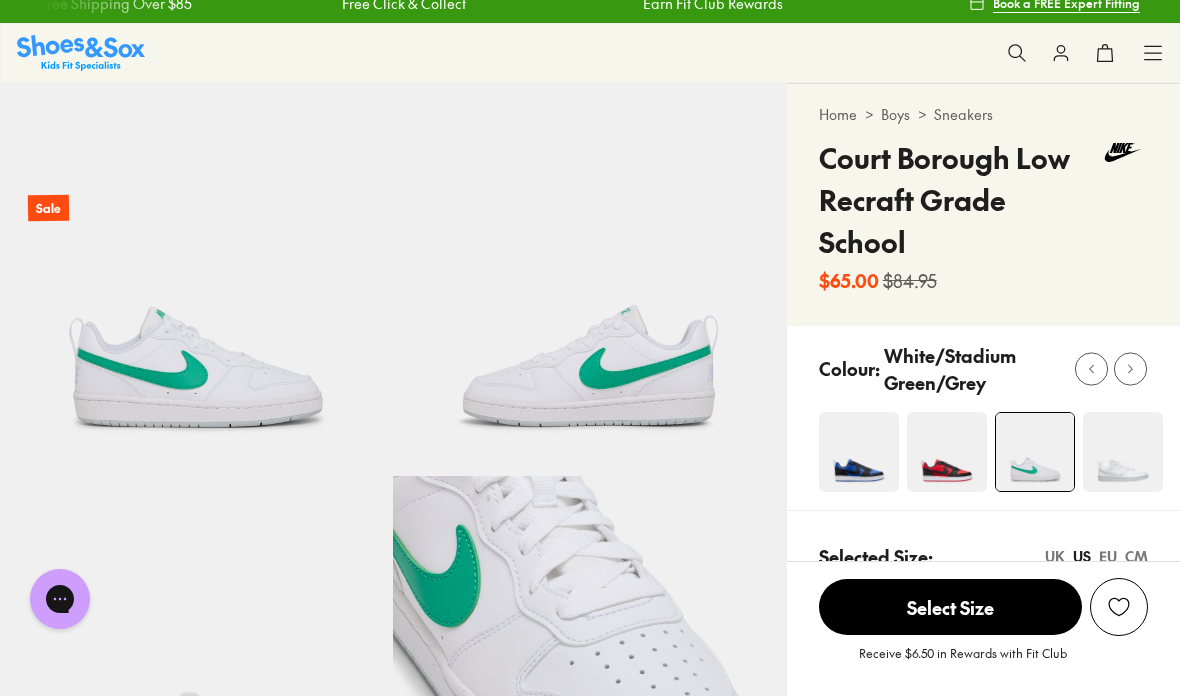scroll, scrollTop: 0, scrollLeft: 0, axis: both 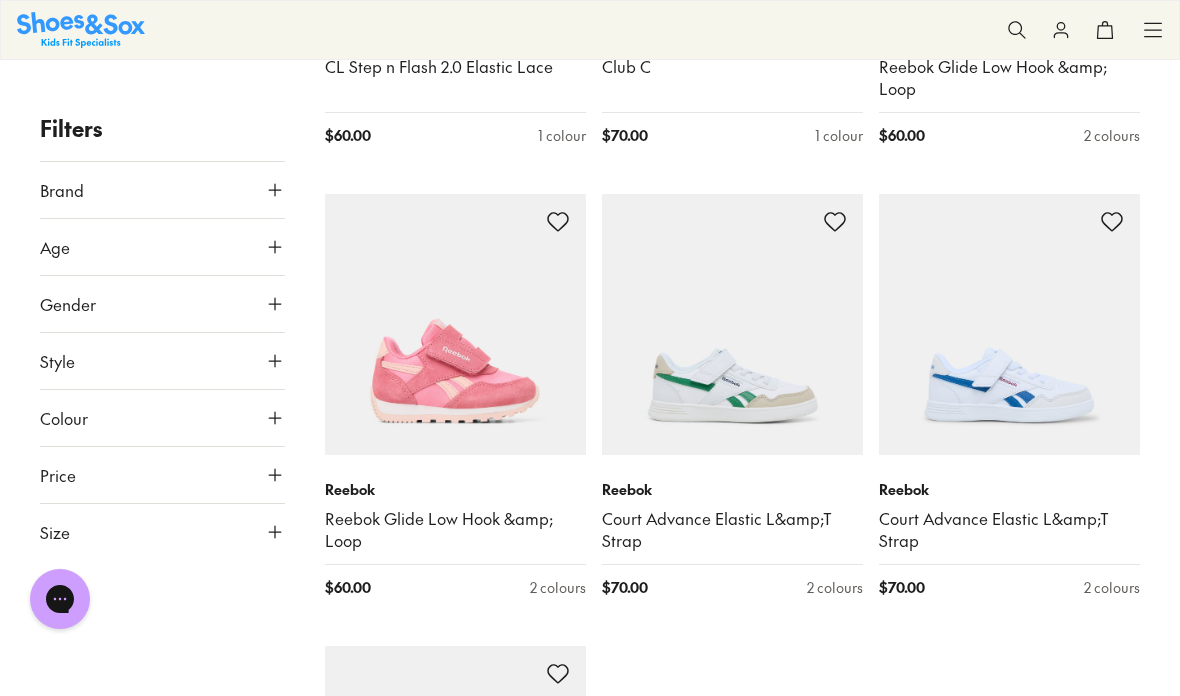 click at bounding box center [0, 0] 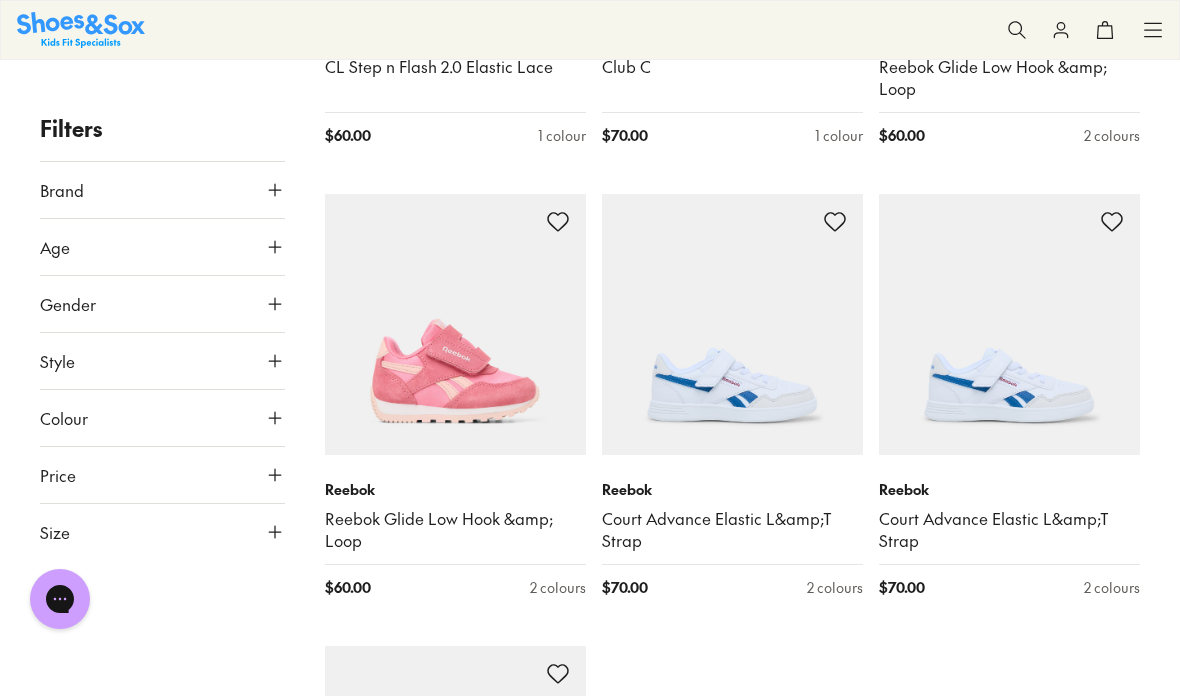 click at bounding box center (0, 0) 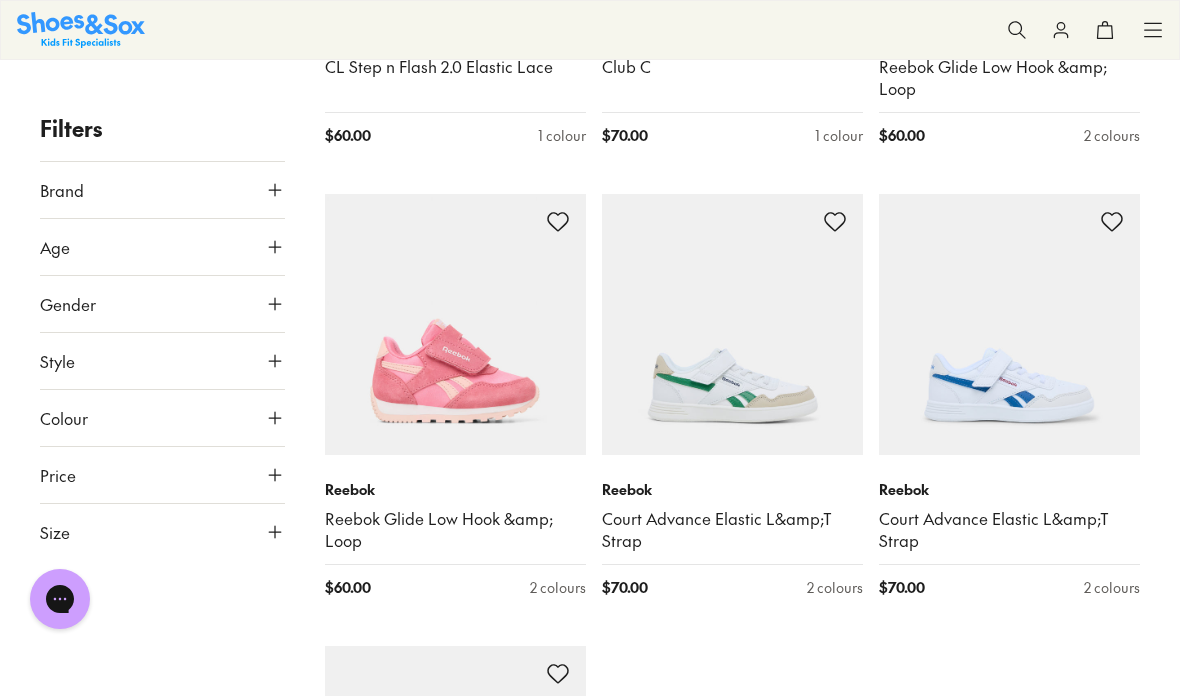 click at bounding box center (0, 0) 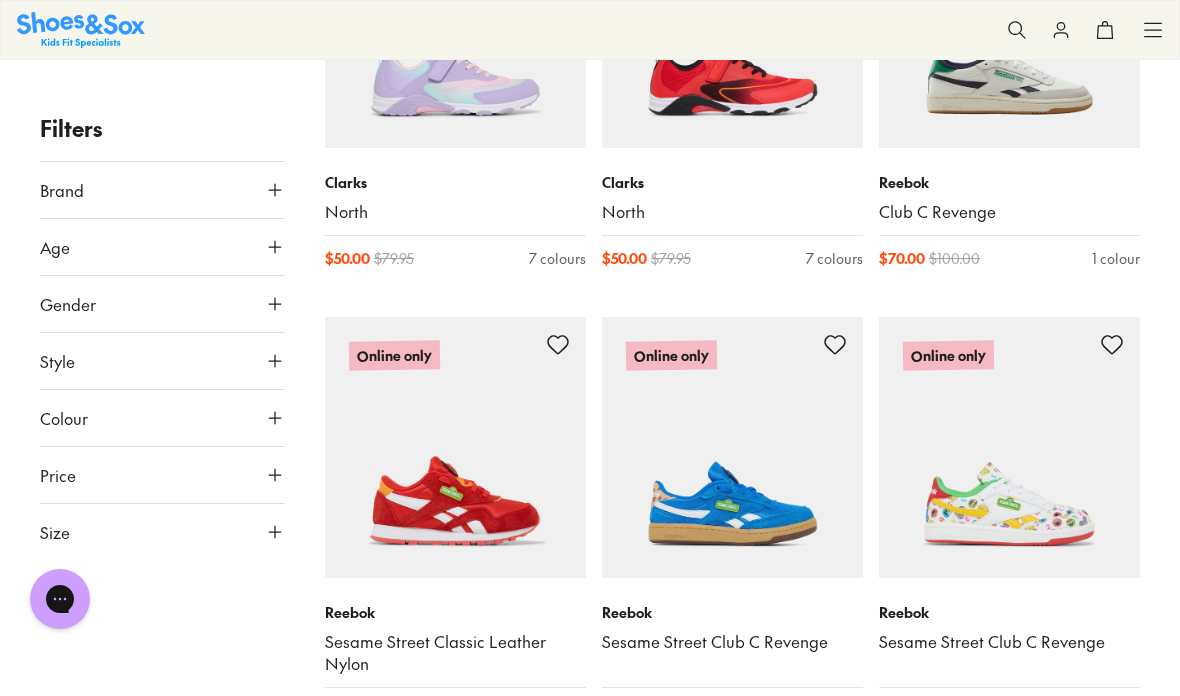 scroll, scrollTop: 10030, scrollLeft: 0, axis: vertical 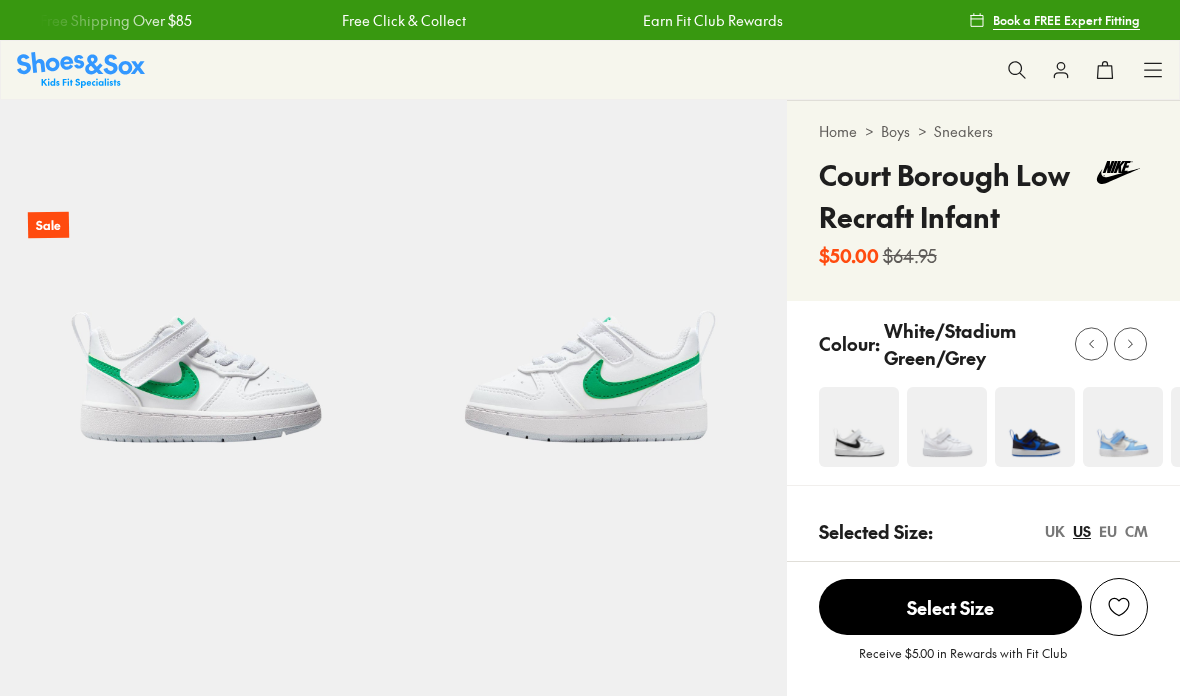 select on "*" 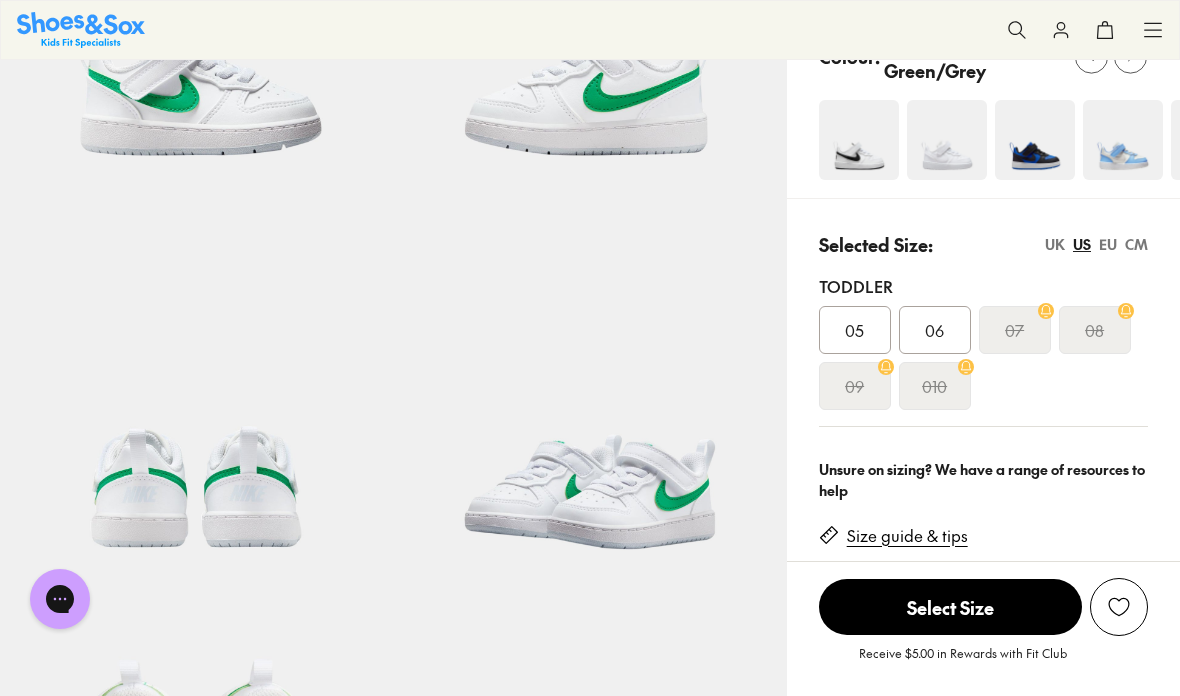 scroll, scrollTop: 0, scrollLeft: 0, axis: both 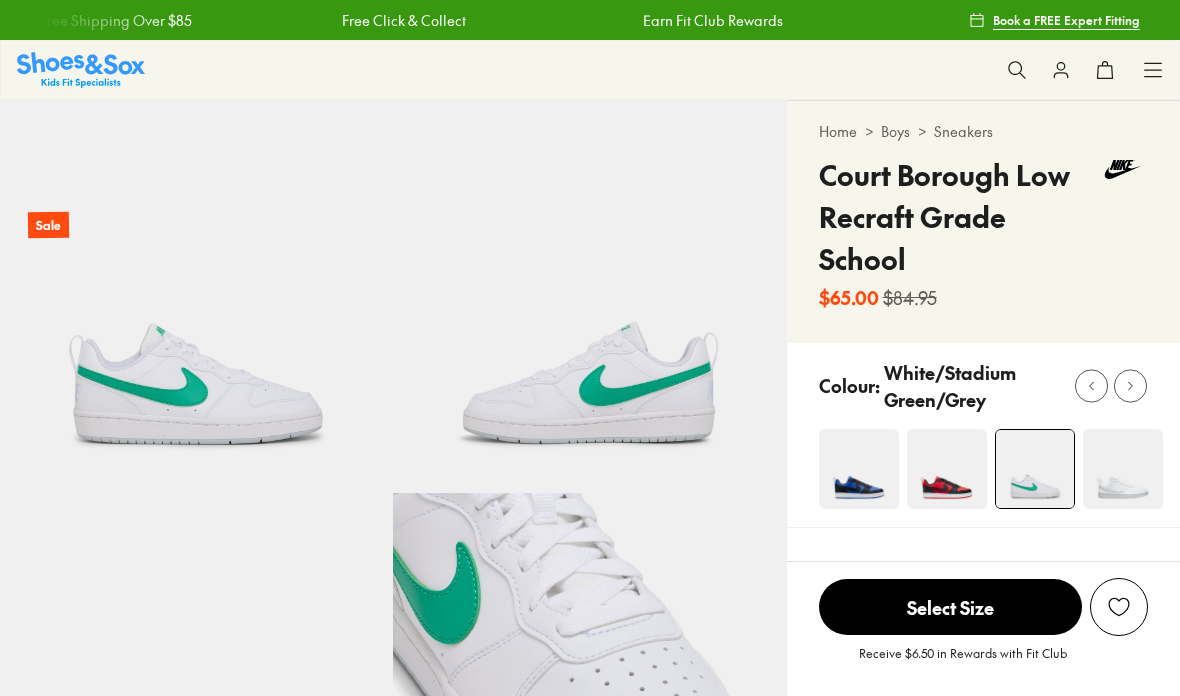 select on "*" 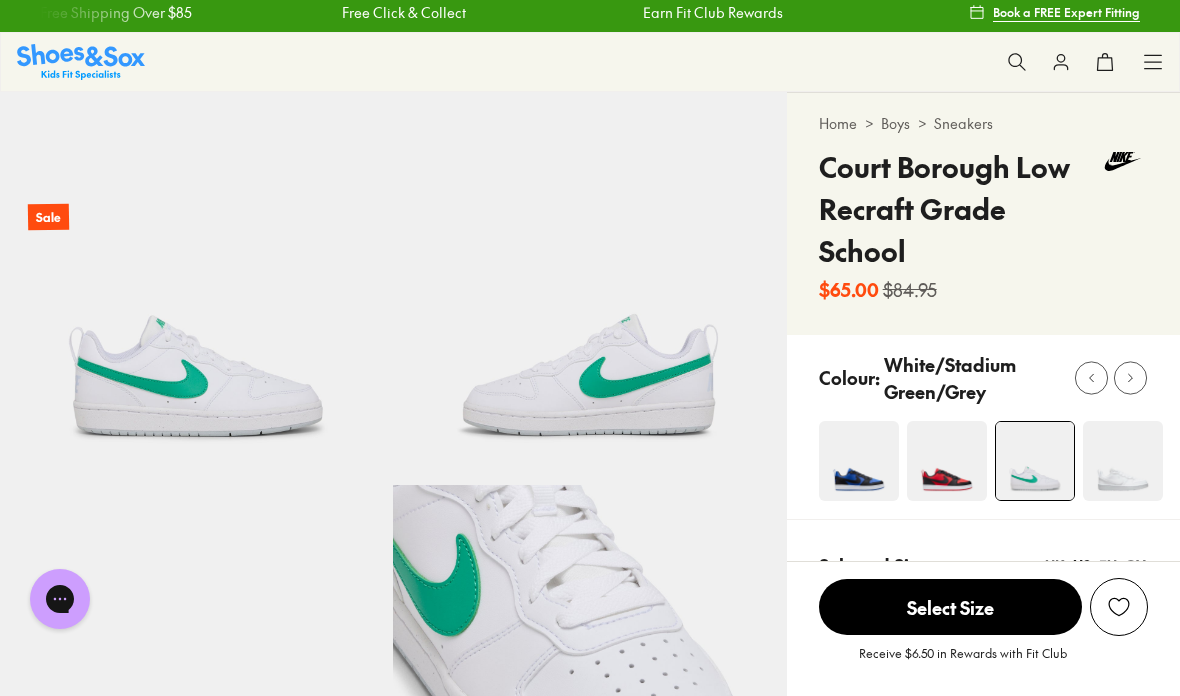 scroll, scrollTop: 0, scrollLeft: 0, axis: both 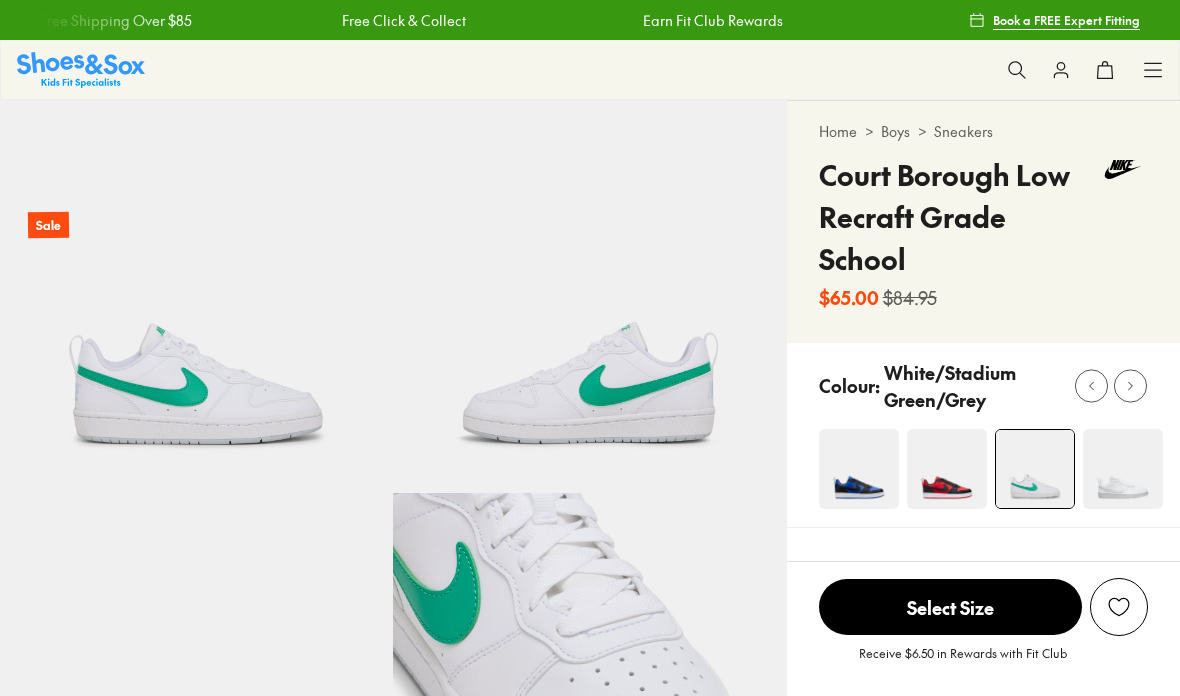 select on "*" 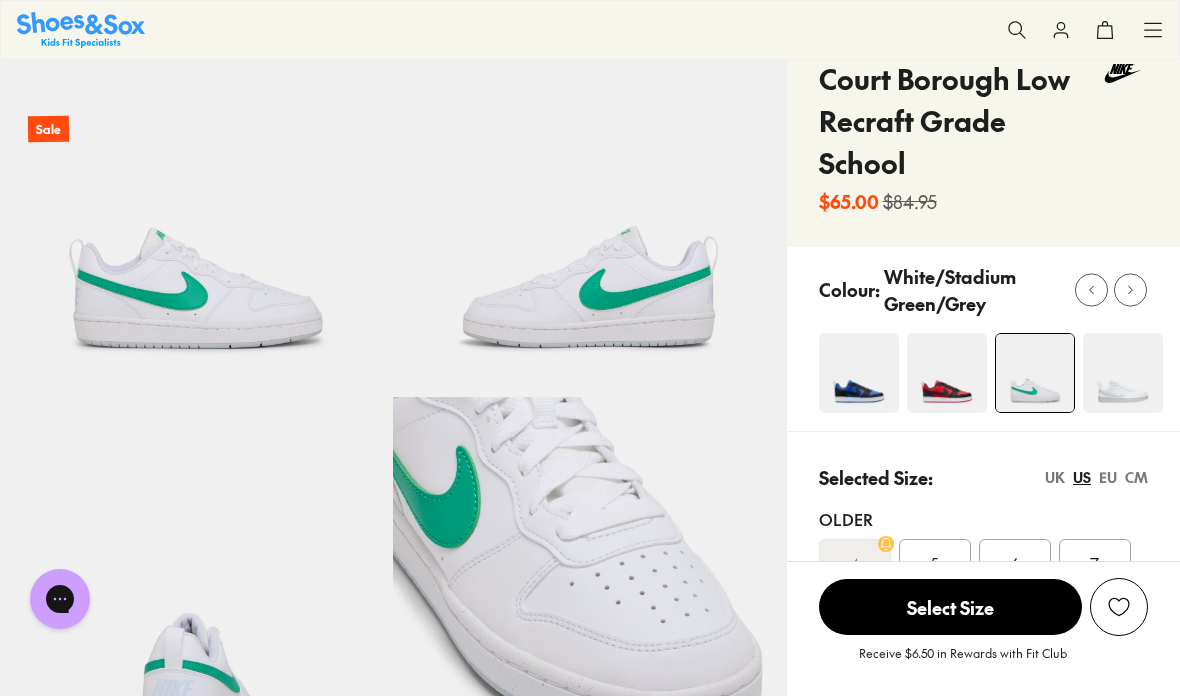 scroll, scrollTop: 94, scrollLeft: 0, axis: vertical 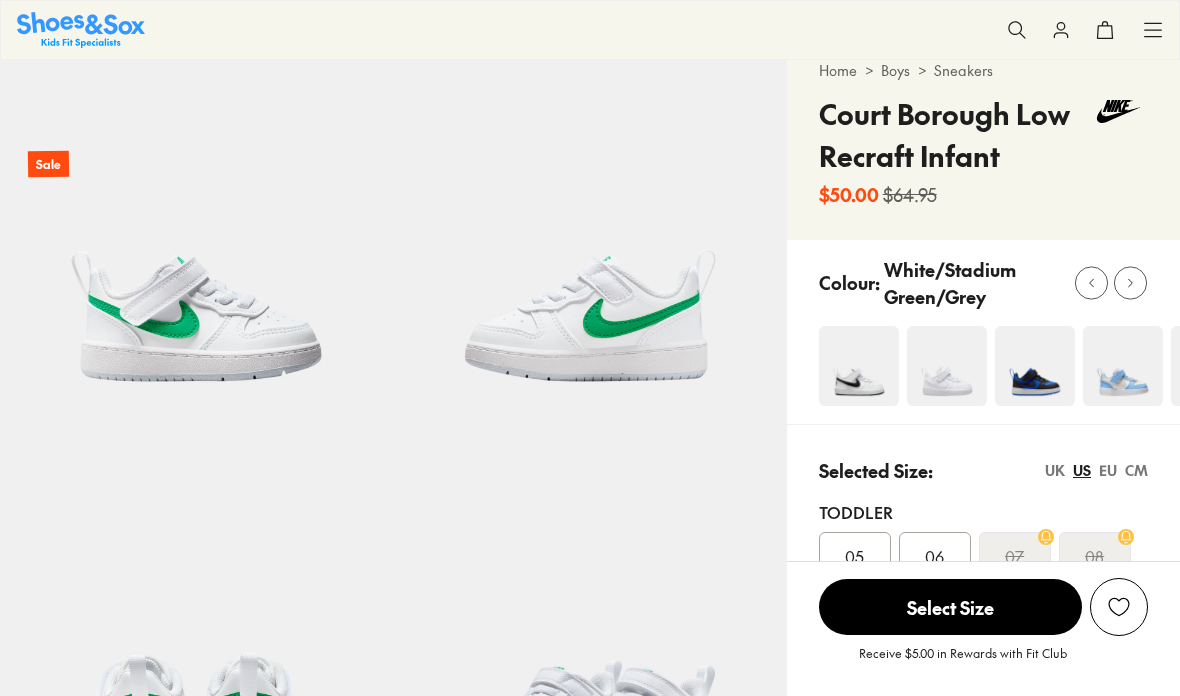 select on "*" 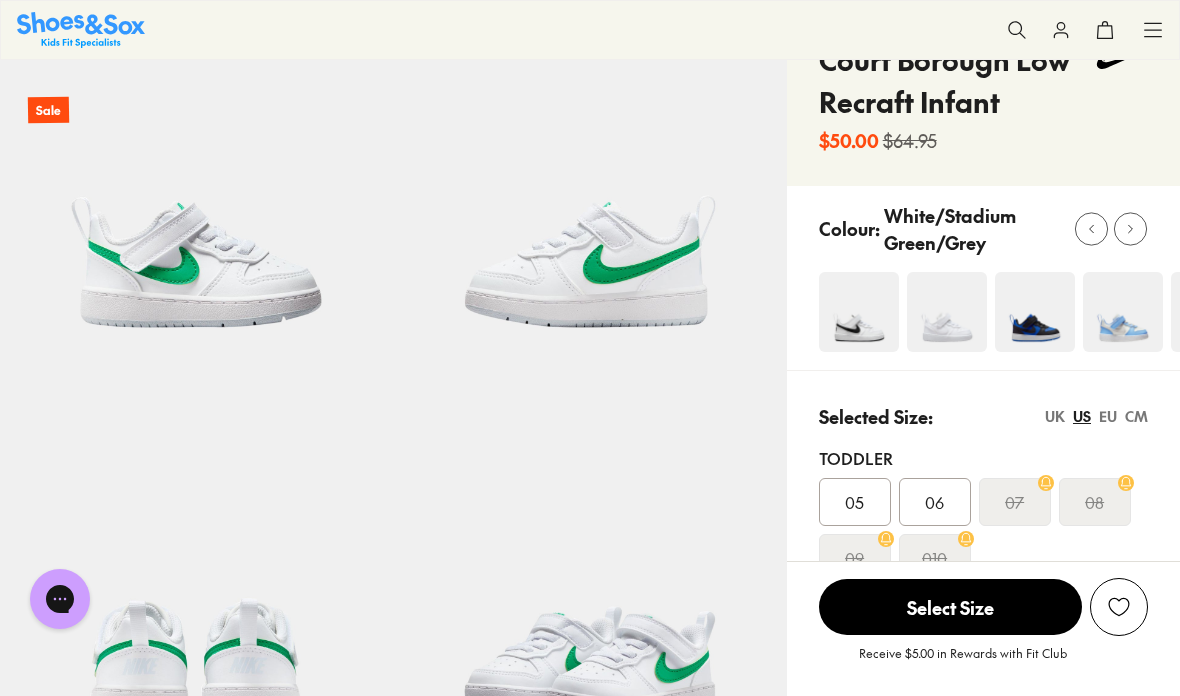 scroll, scrollTop: 0, scrollLeft: 0, axis: both 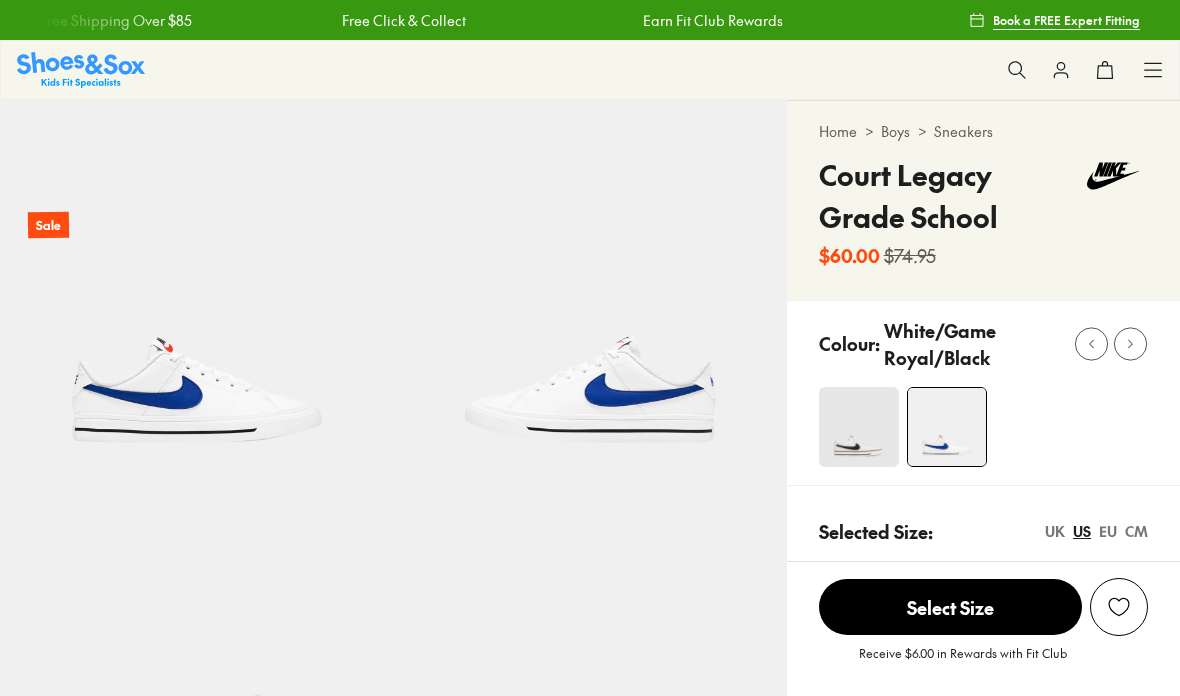 select on "*" 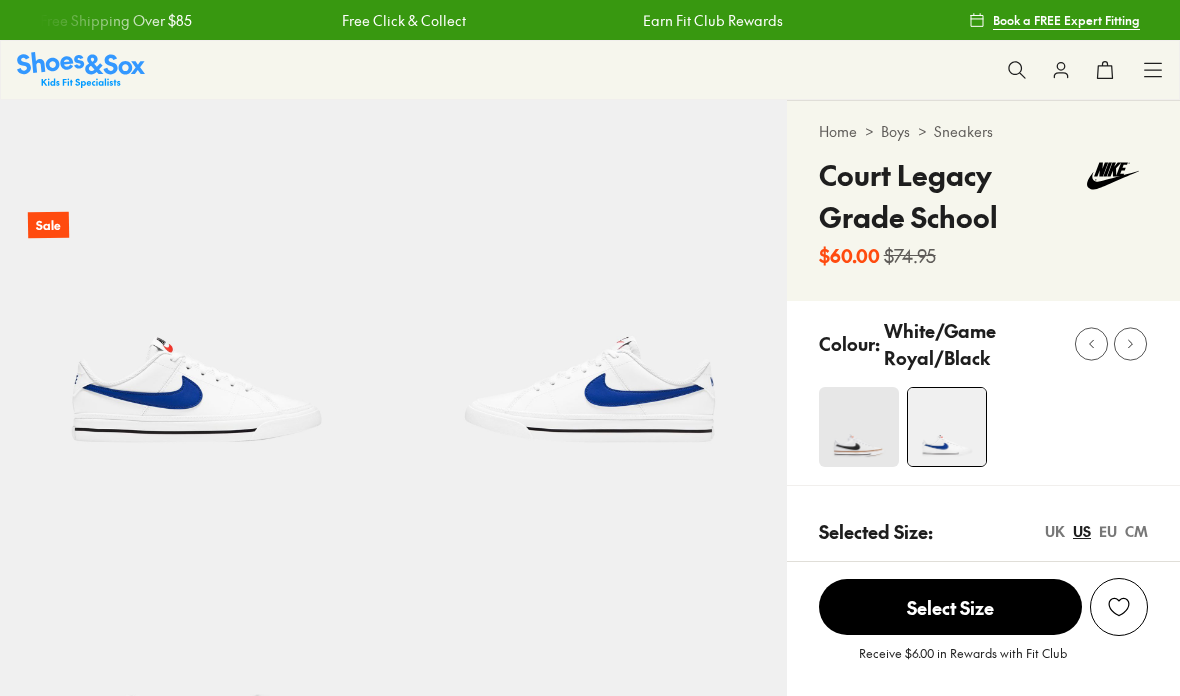 scroll, scrollTop: 0, scrollLeft: 0, axis: both 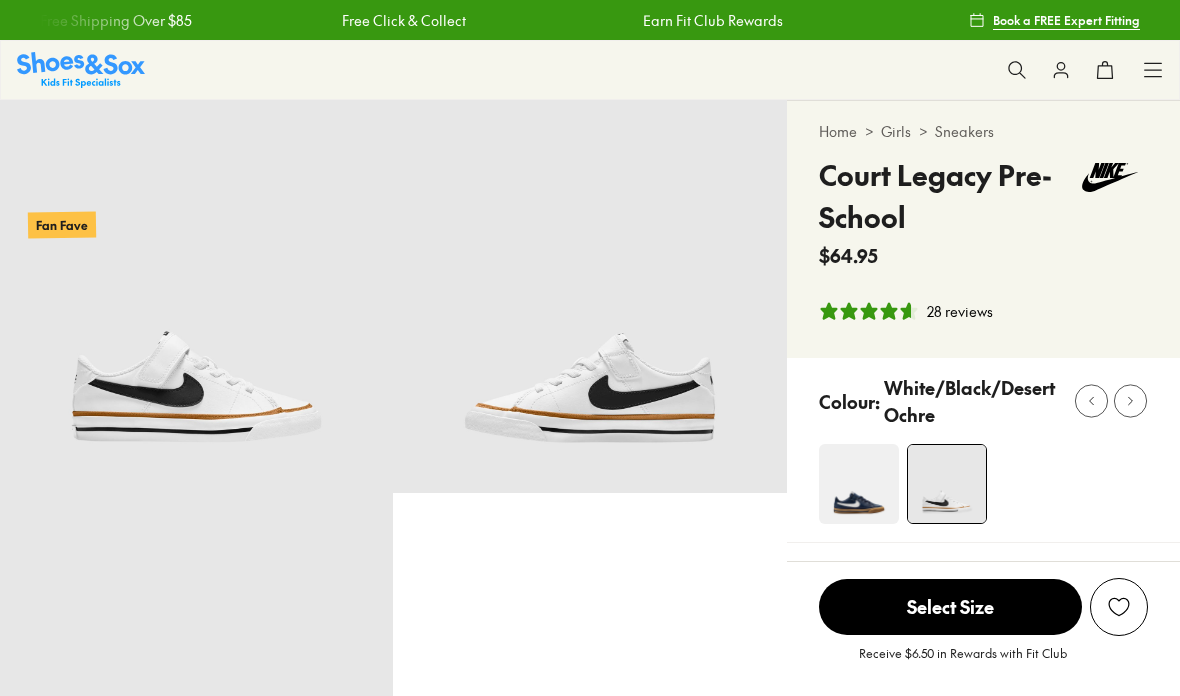 select on "*" 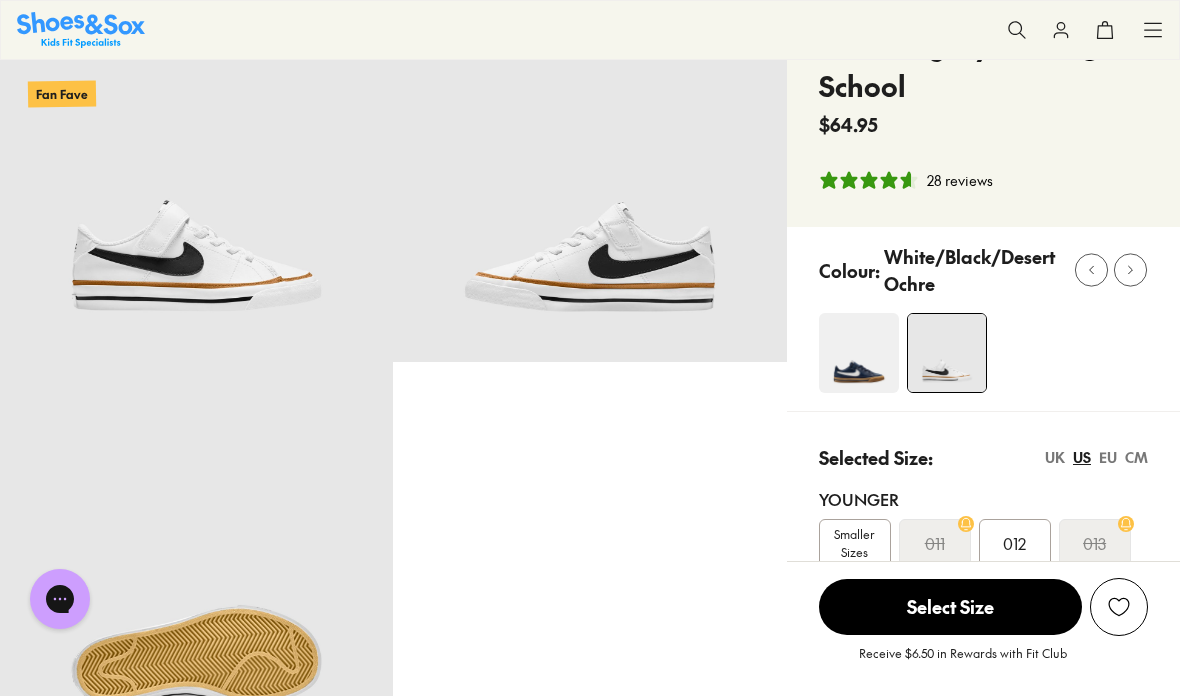scroll, scrollTop: 0, scrollLeft: 0, axis: both 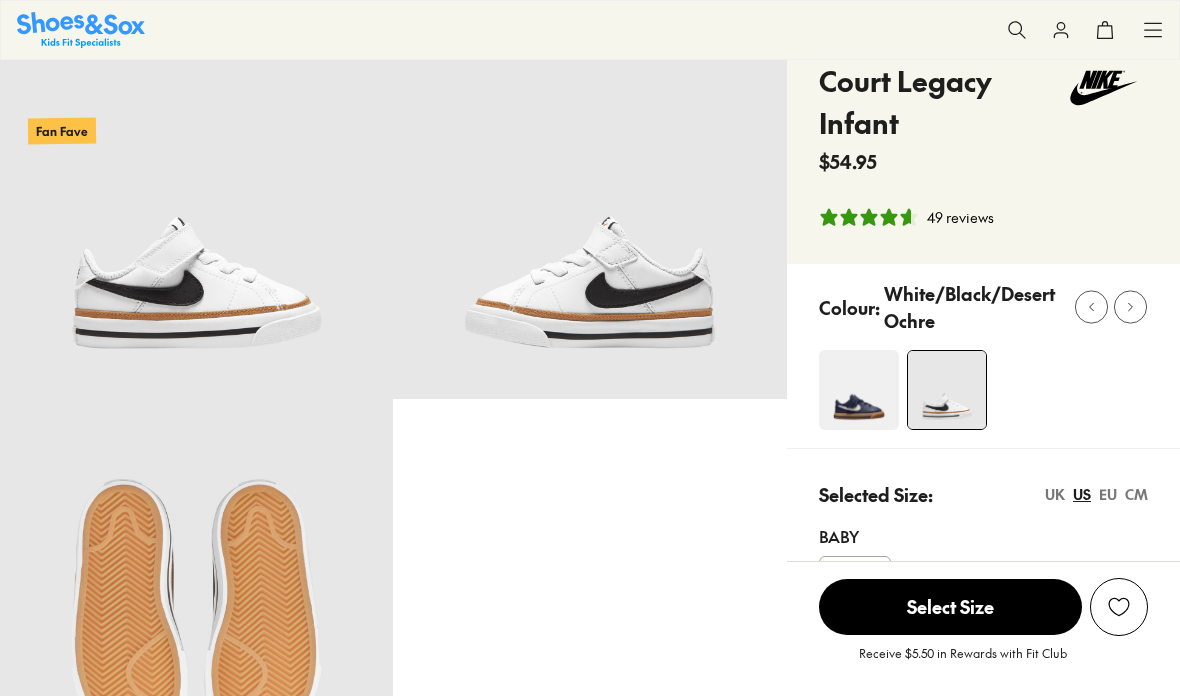 select on "*" 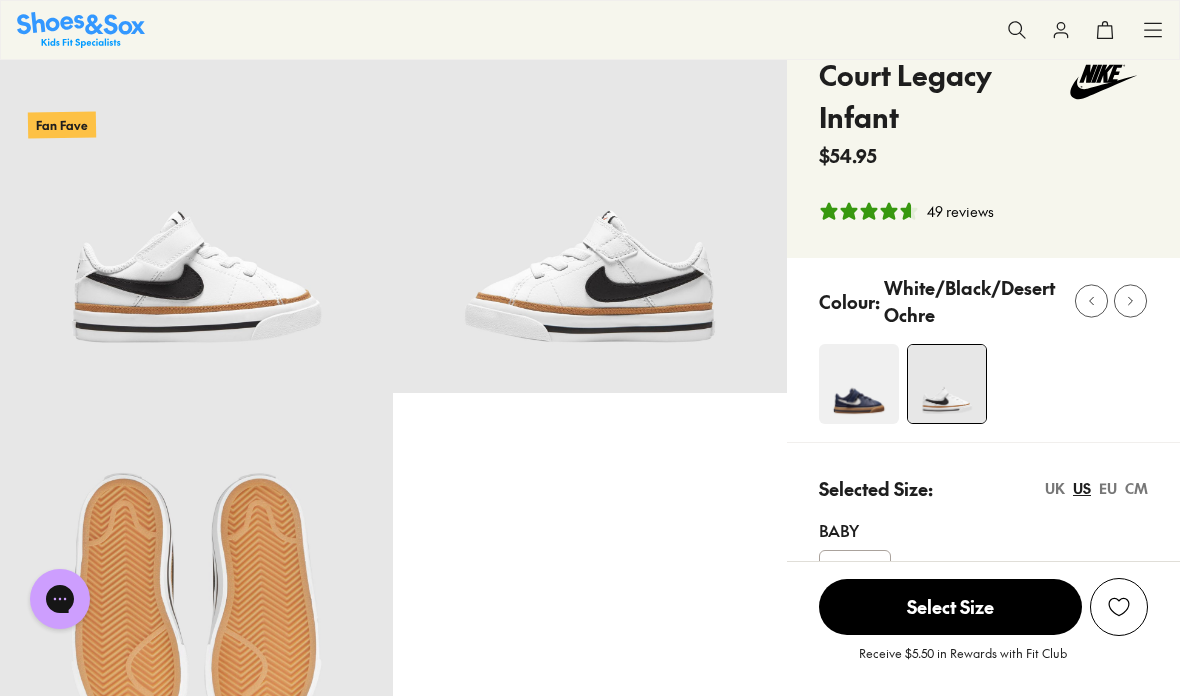 scroll, scrollTop: 98, scrollLeft: 0, axis: vertical 